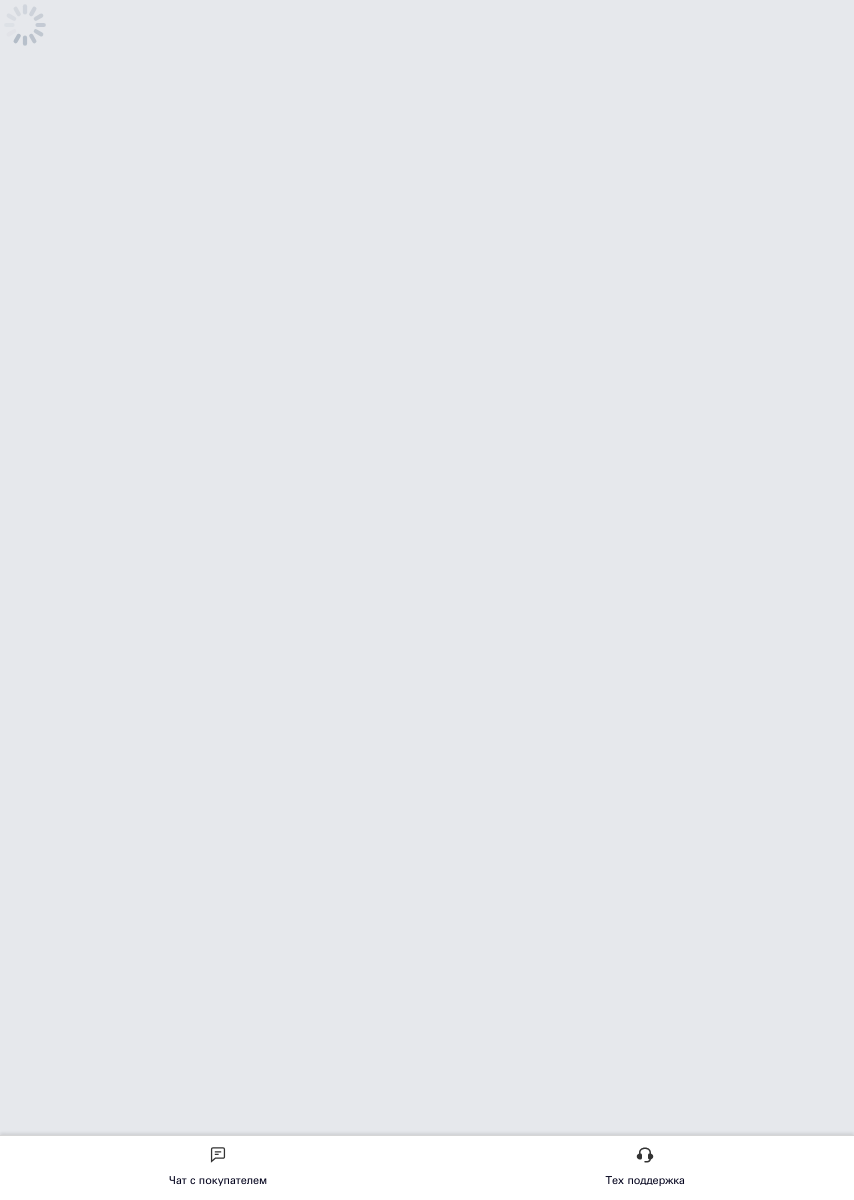 scroll, scrollTop: 0, scrollLeft: 0, axis: both 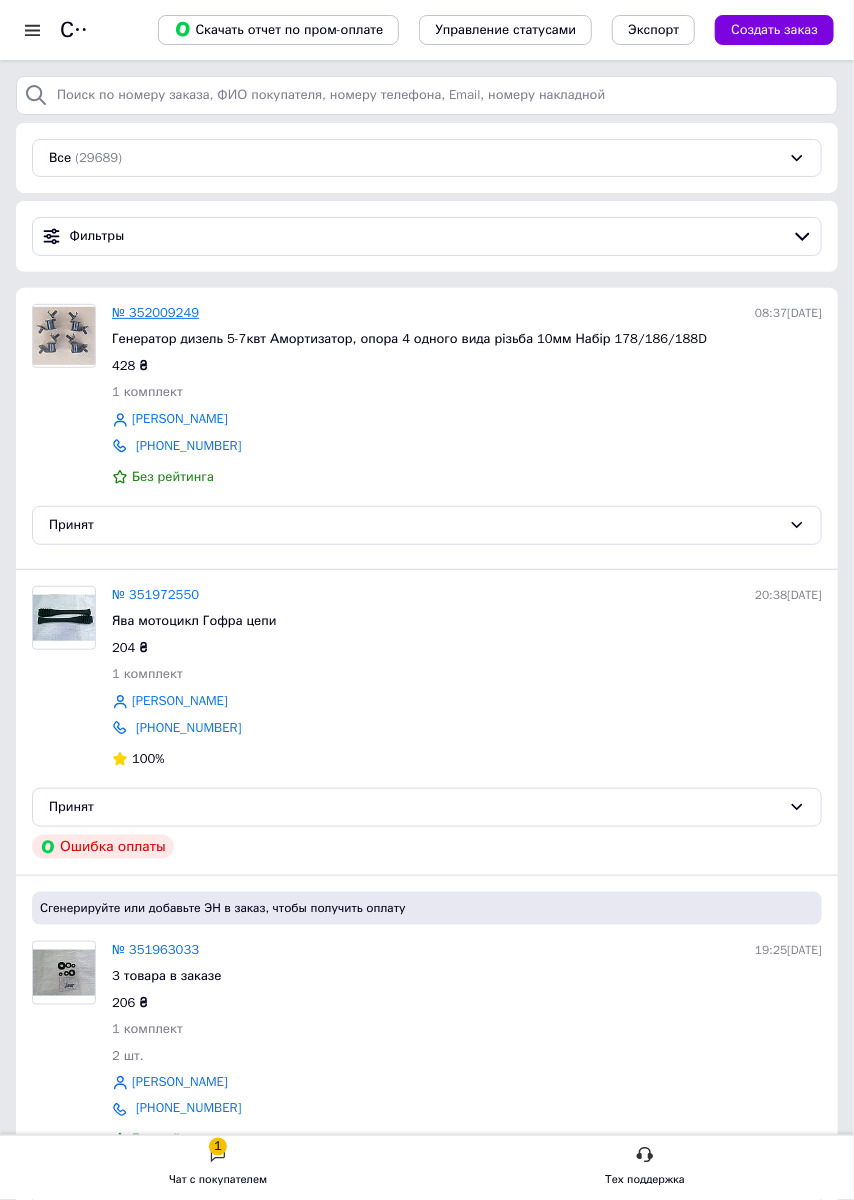 click on "№ 352009249" at bounding box center (155, 312) 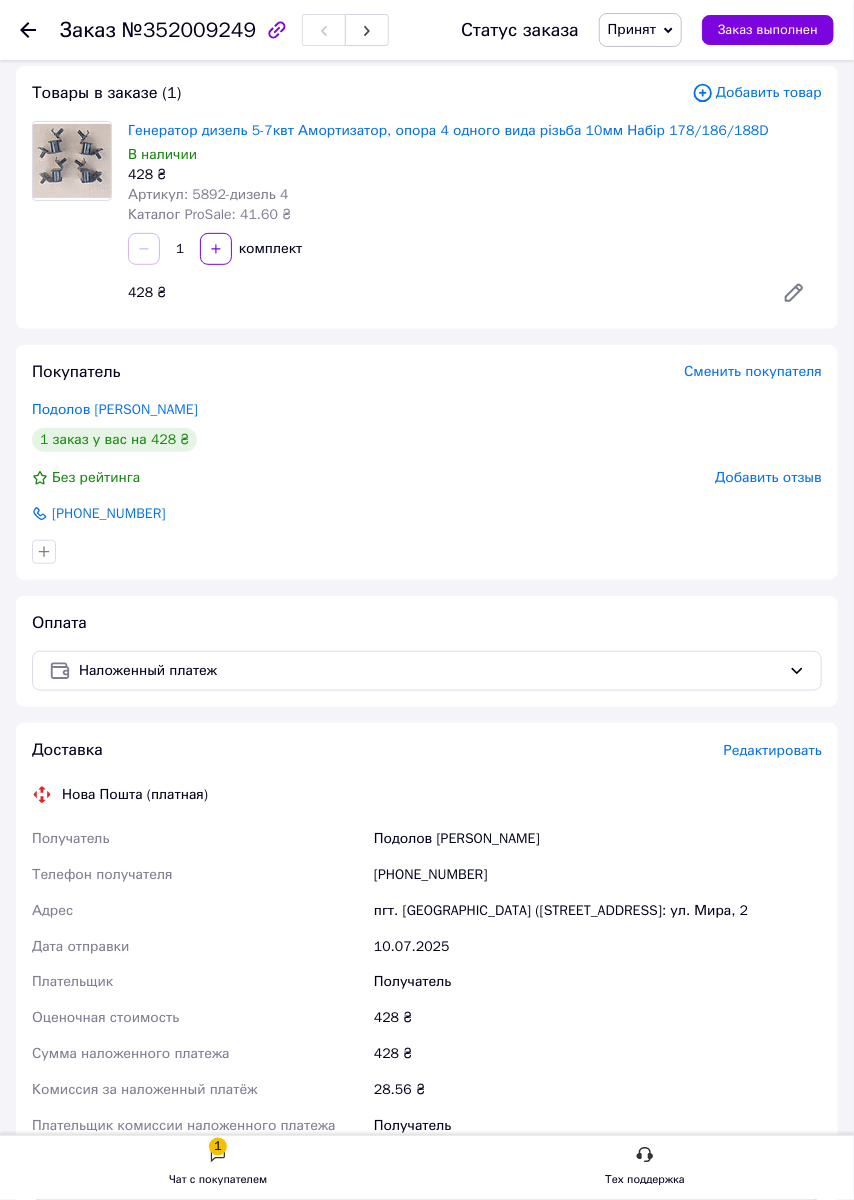 scroll, scrollTop: 84, scrollLeft: 0, axis: vertical 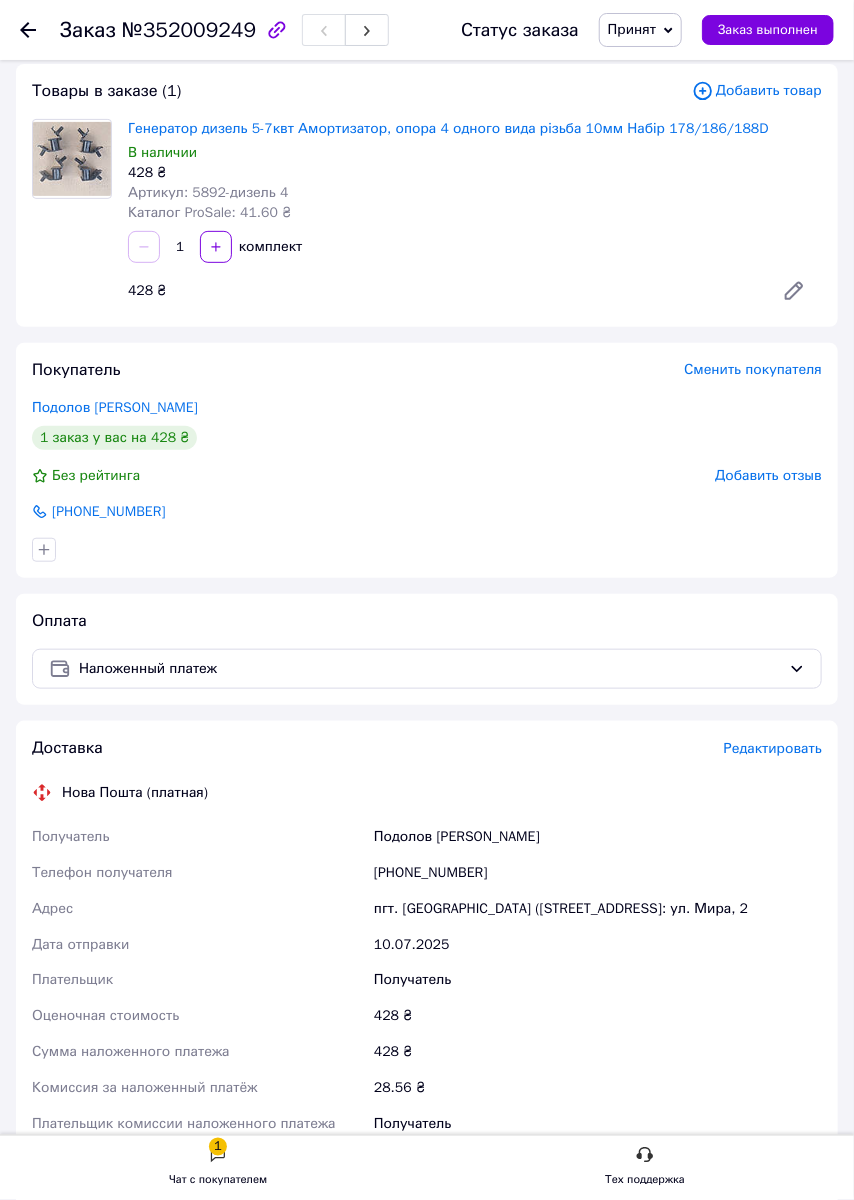 click on "Редактировать" at bounding box center [773, 748] 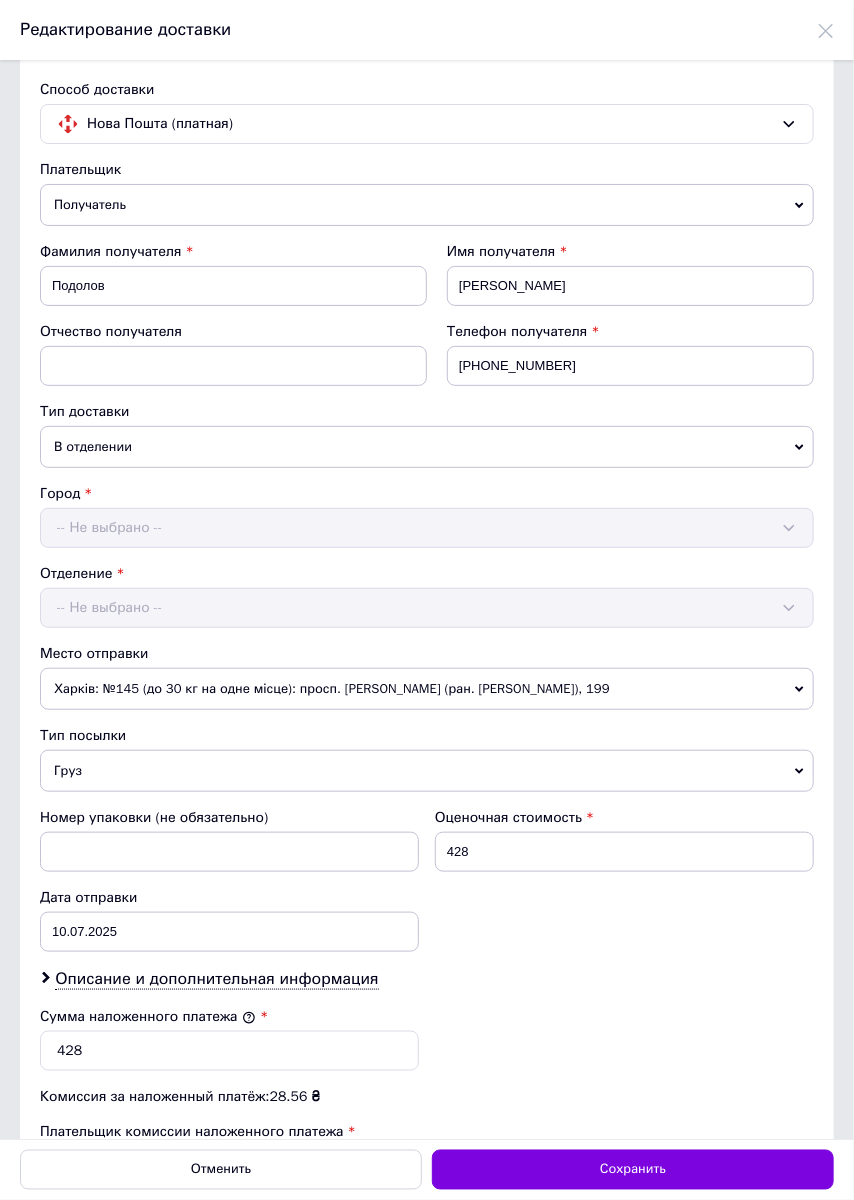 scroll, scrollTop: 134, scrollLeft: 0, axis: vertical 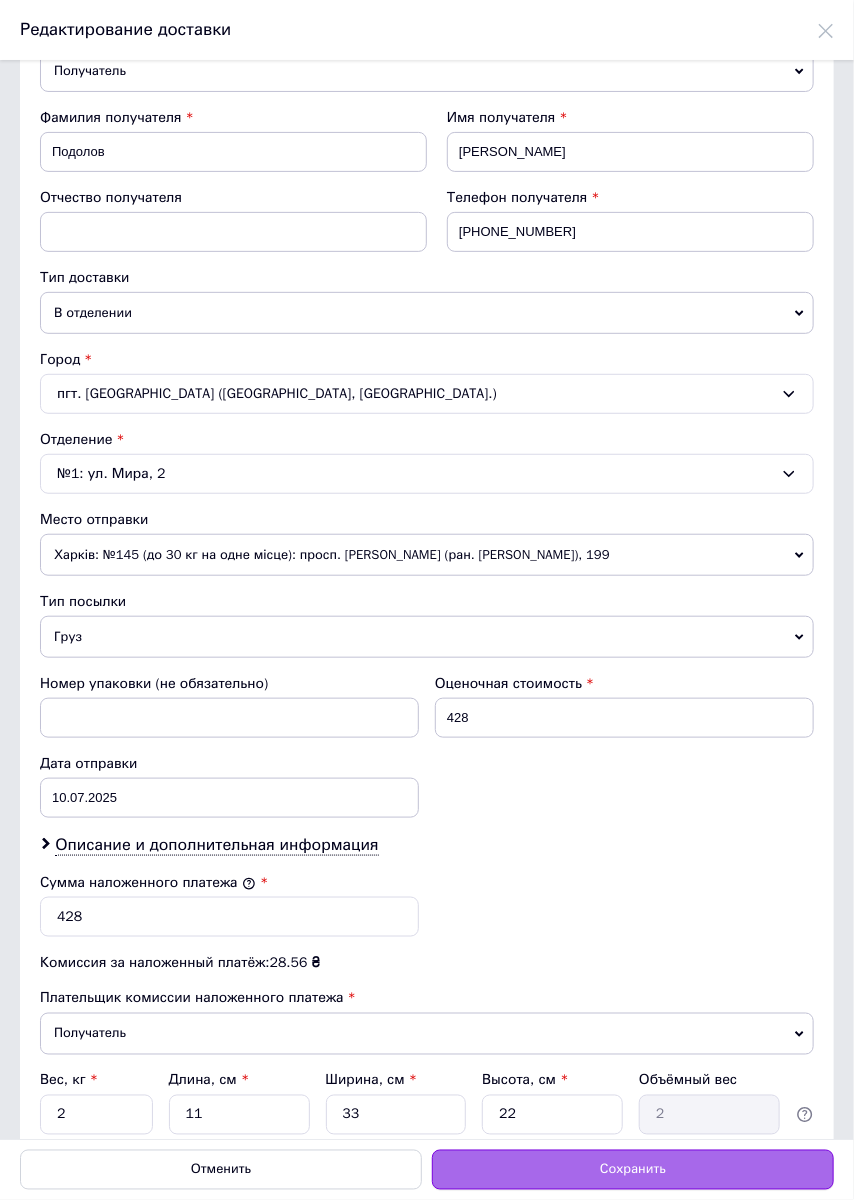 click on "Сохранить" at bounding box center (633, 1170) 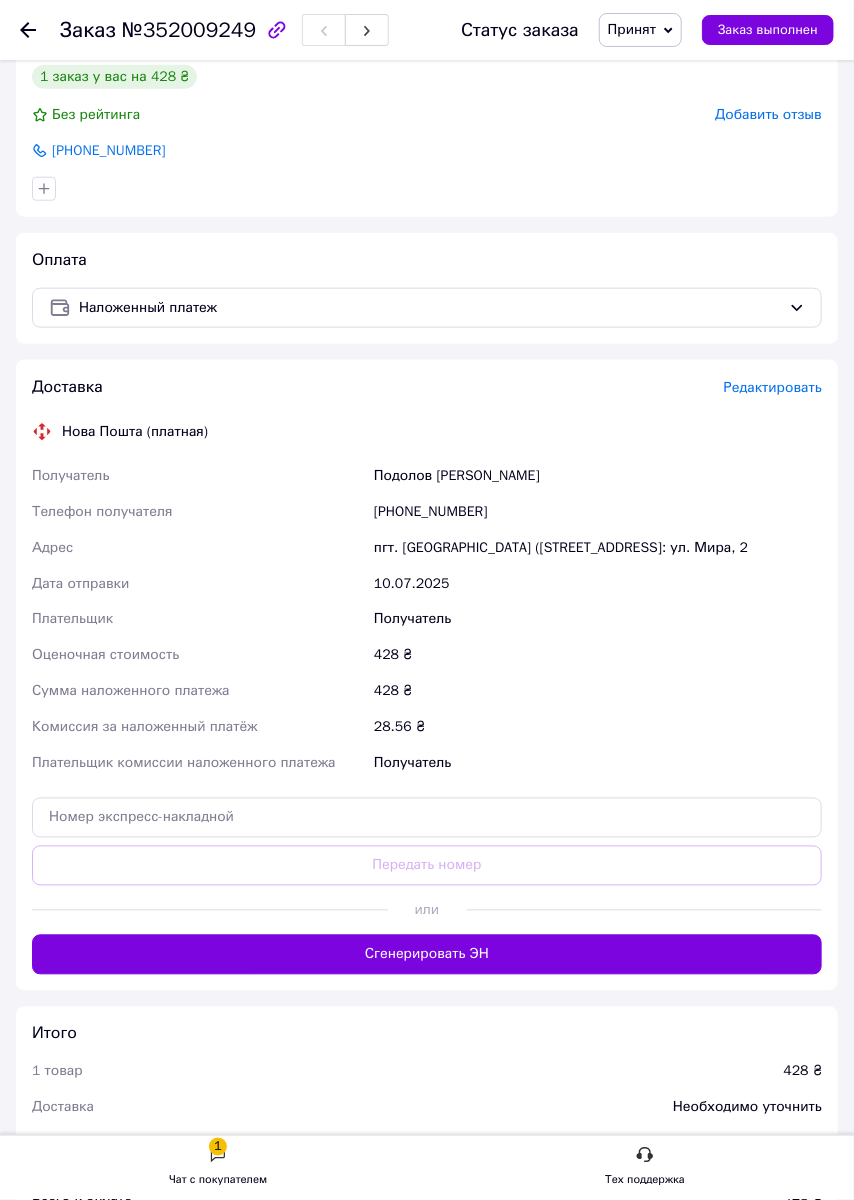 scroll, scrollTop: 449, scrollLeft: 0, axis: vertical 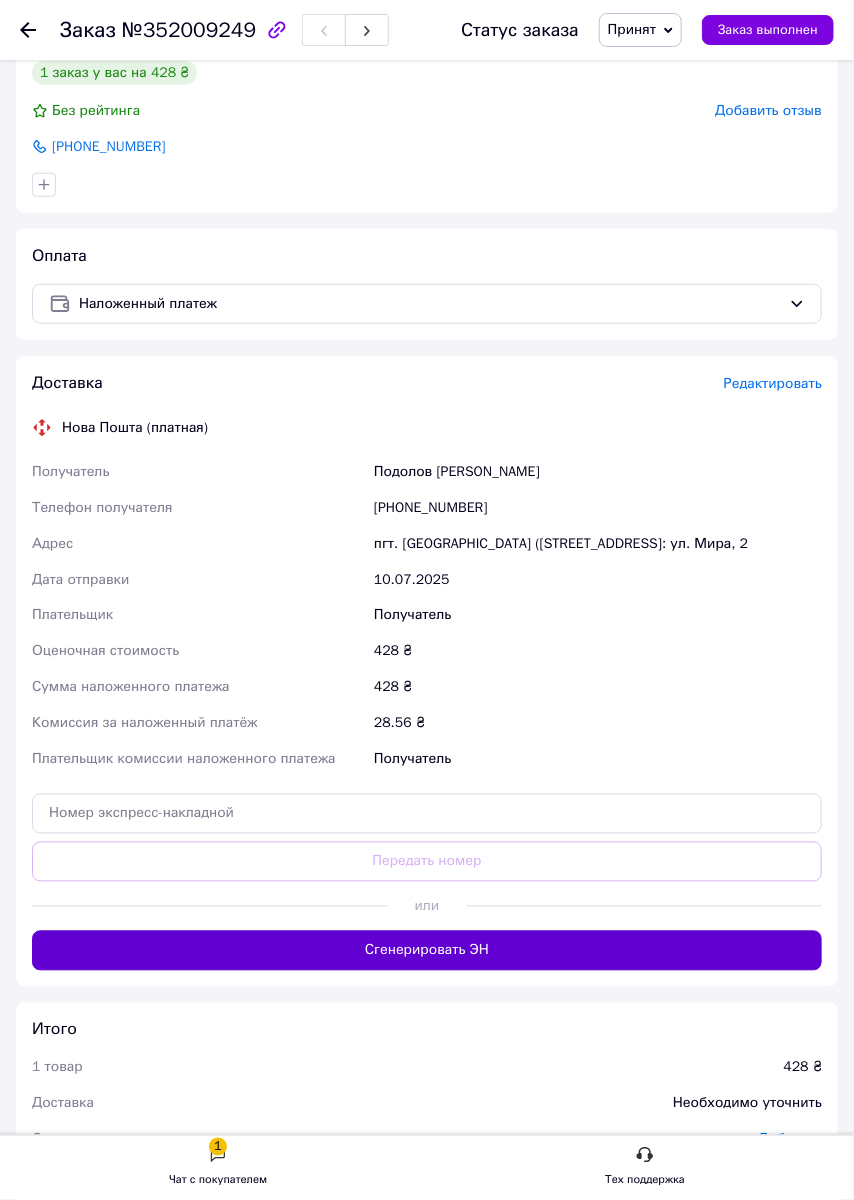 click on "Сгенерировать ЭН" at bounding box center [427, 951] 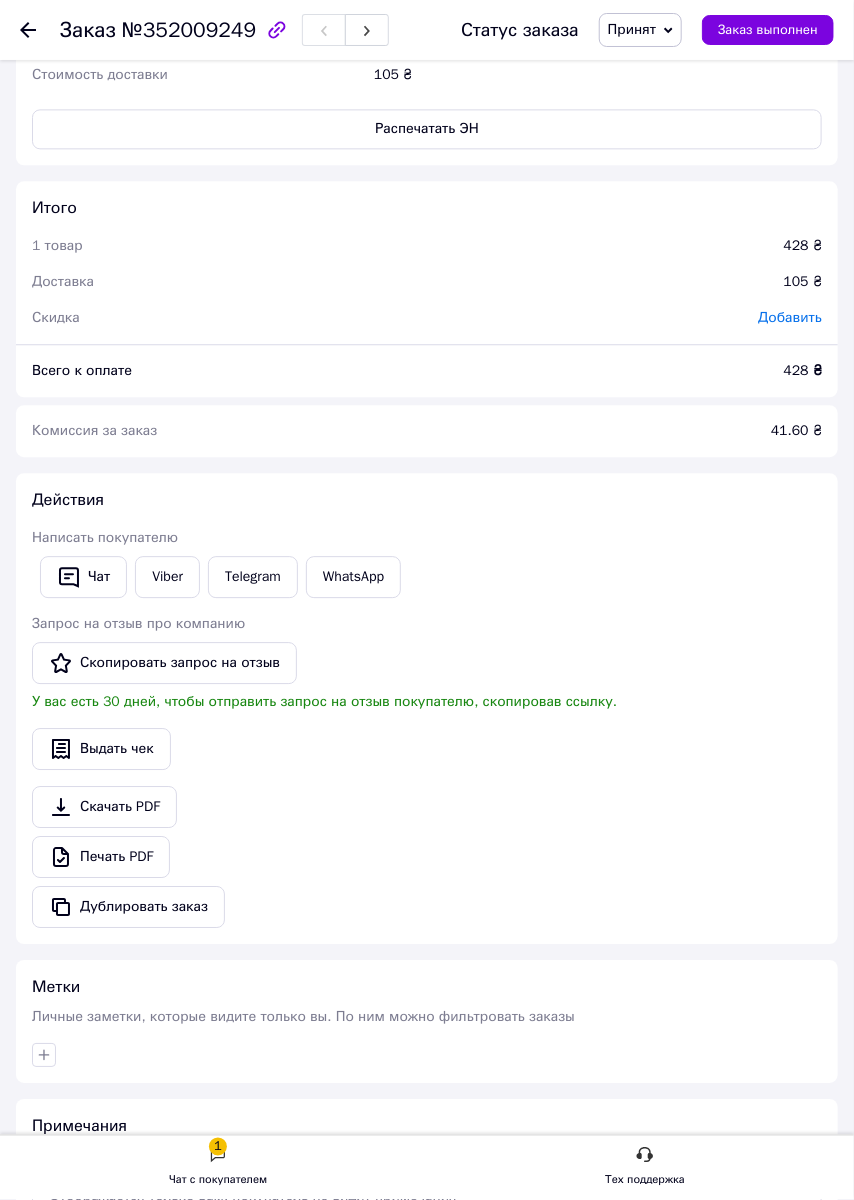 scroll, scrollTop: 1248, scrollLeft: 0, axis: vertical 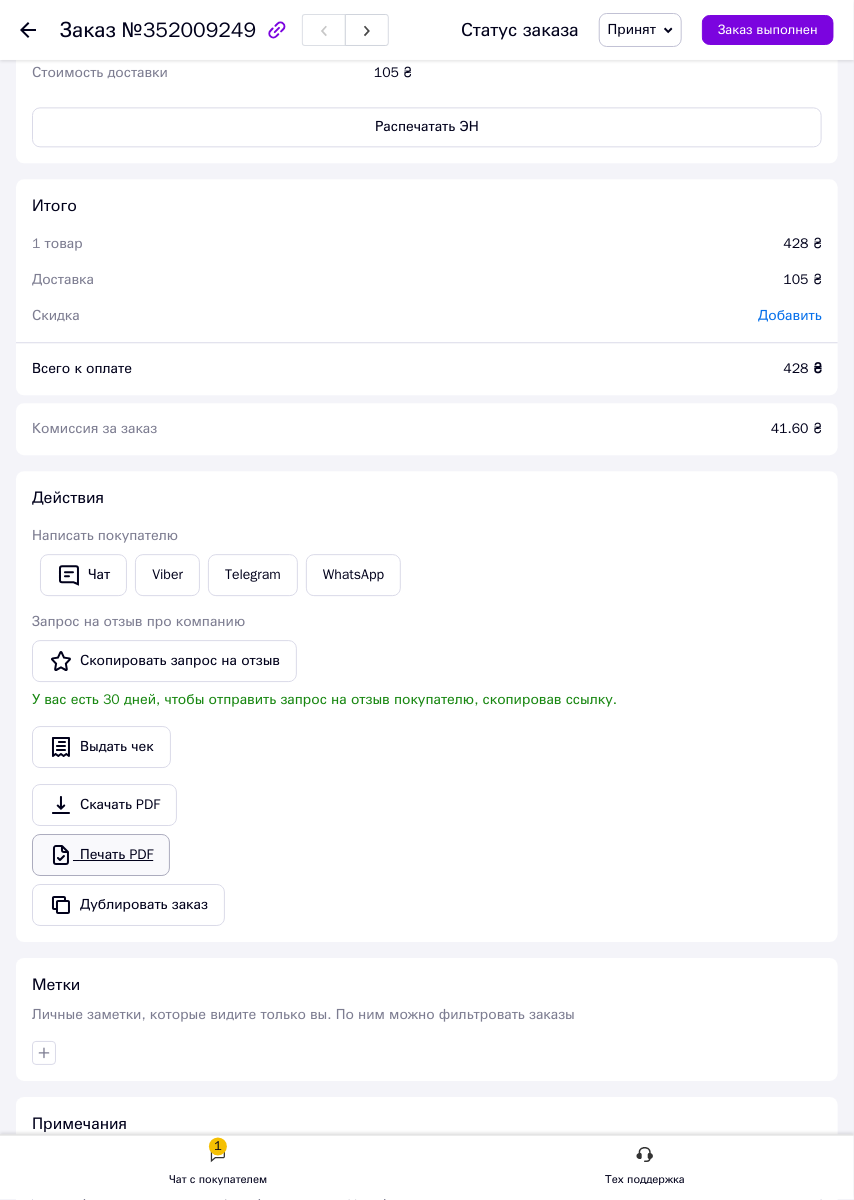 click on "Печать PDF" at bounding box center (101, 855) 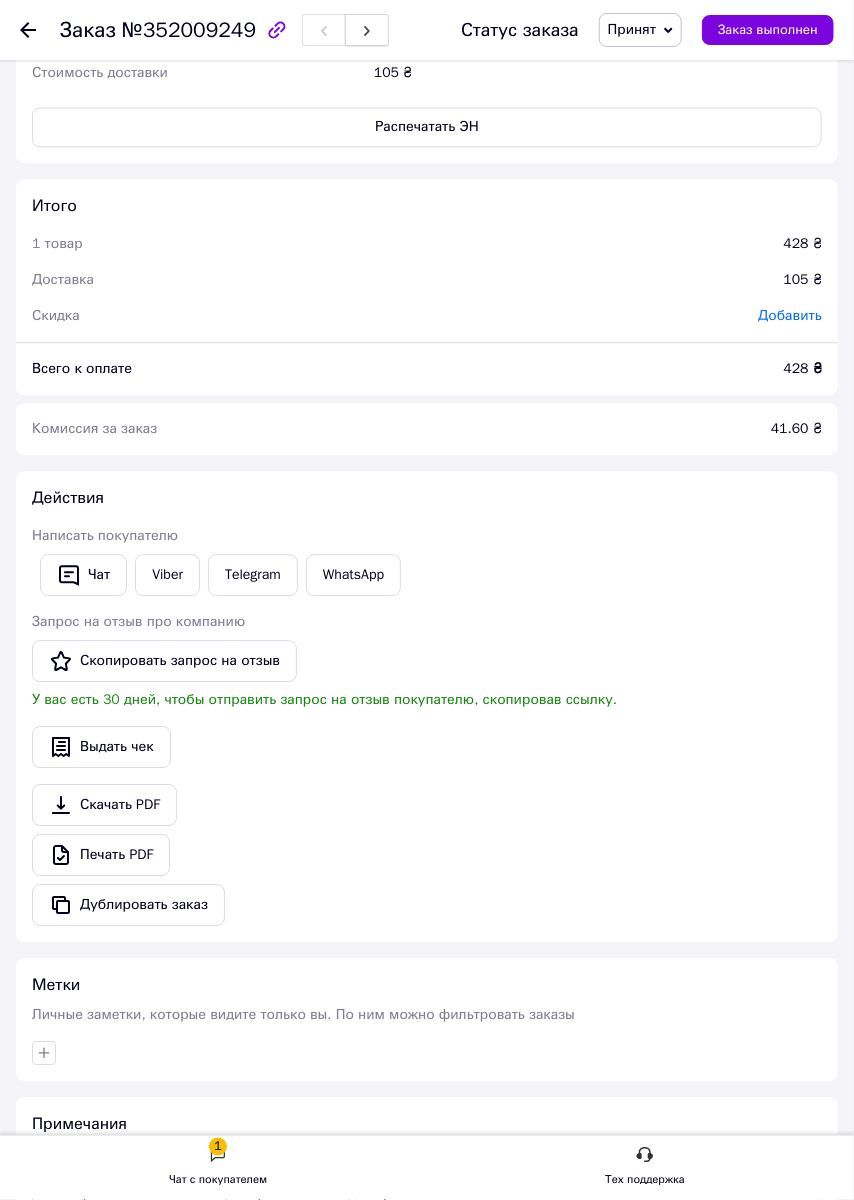 click 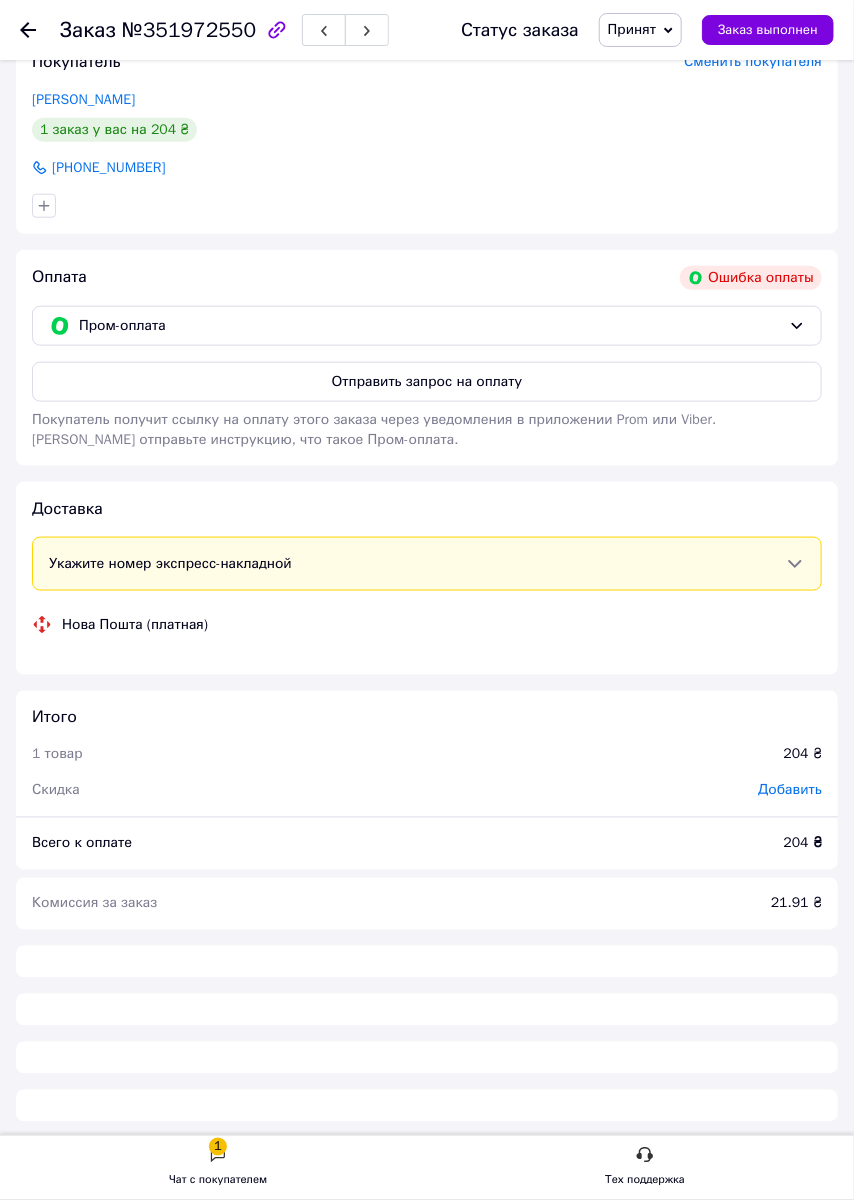scroll, scrollTop: 1248, scrollLeft: 0, axis: vertical 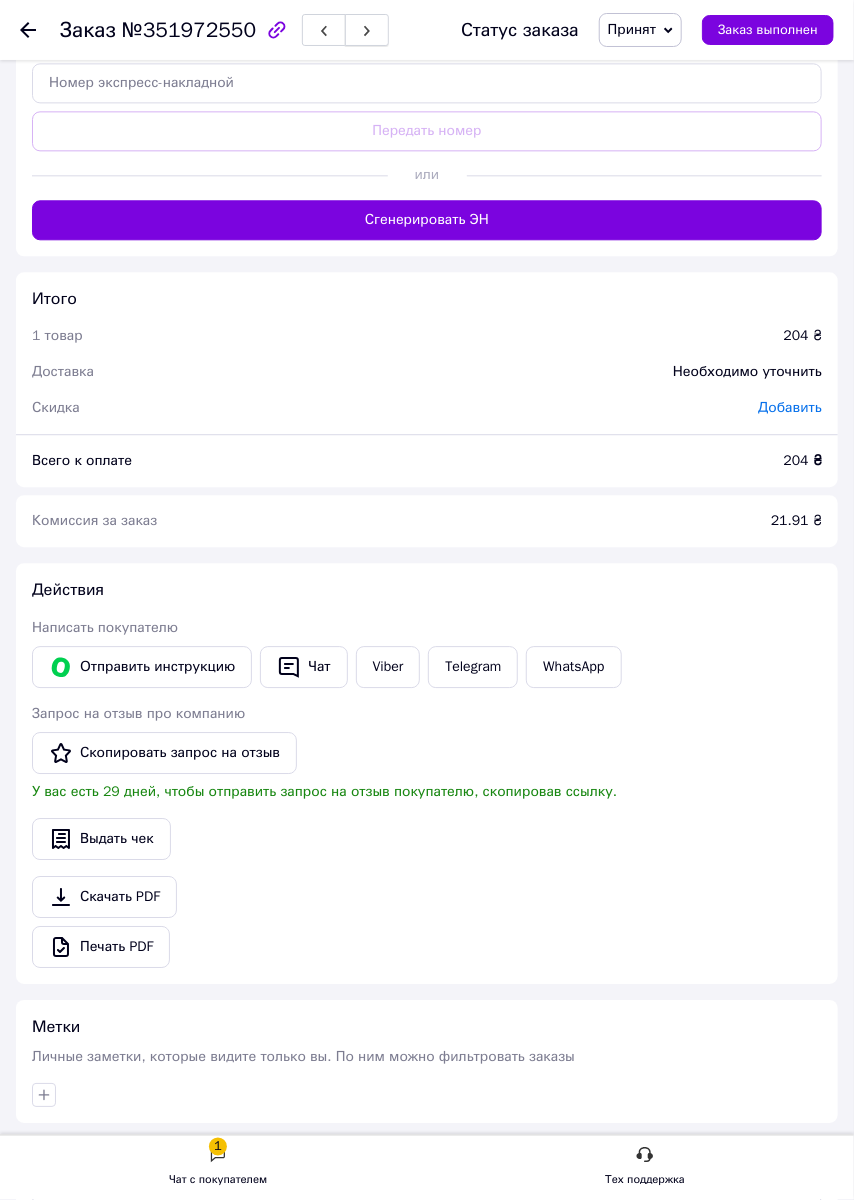 click 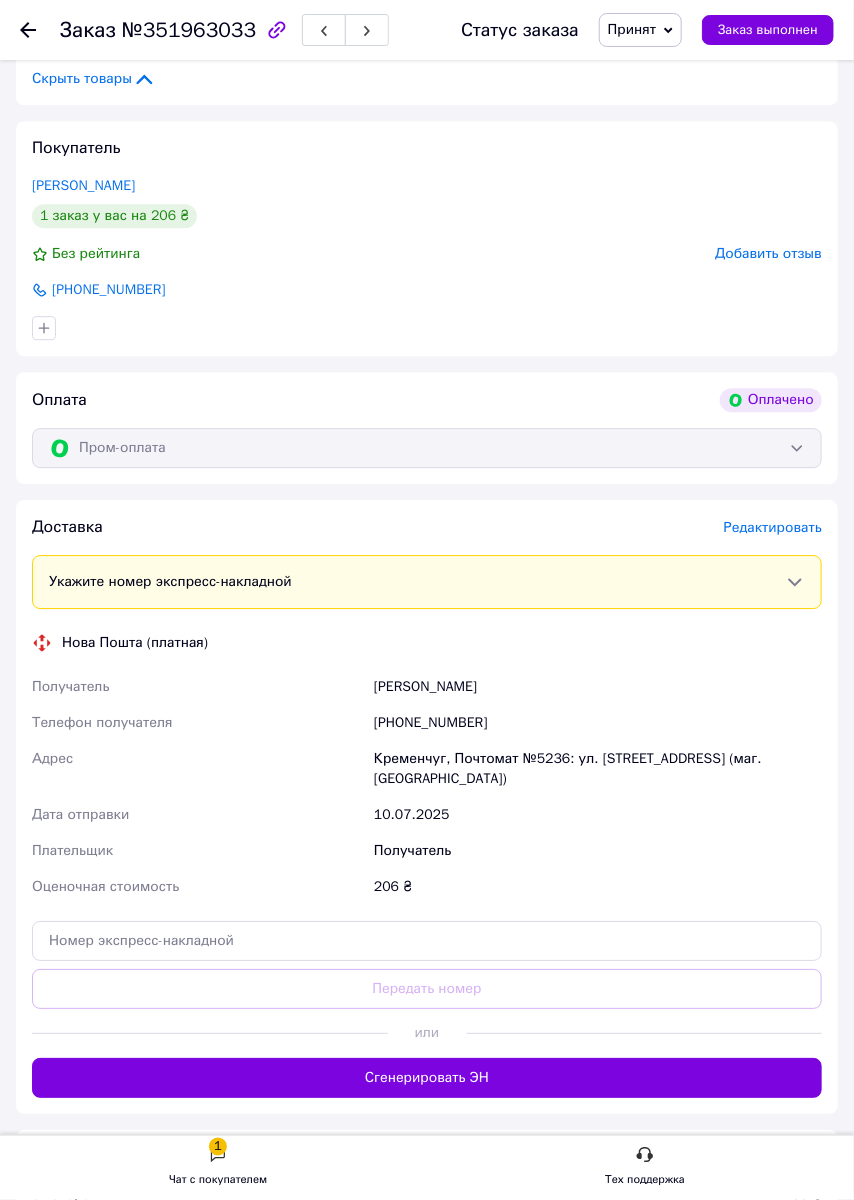 scroll, scrollTop: 1410, scrollLeft: 0, axis: vertical 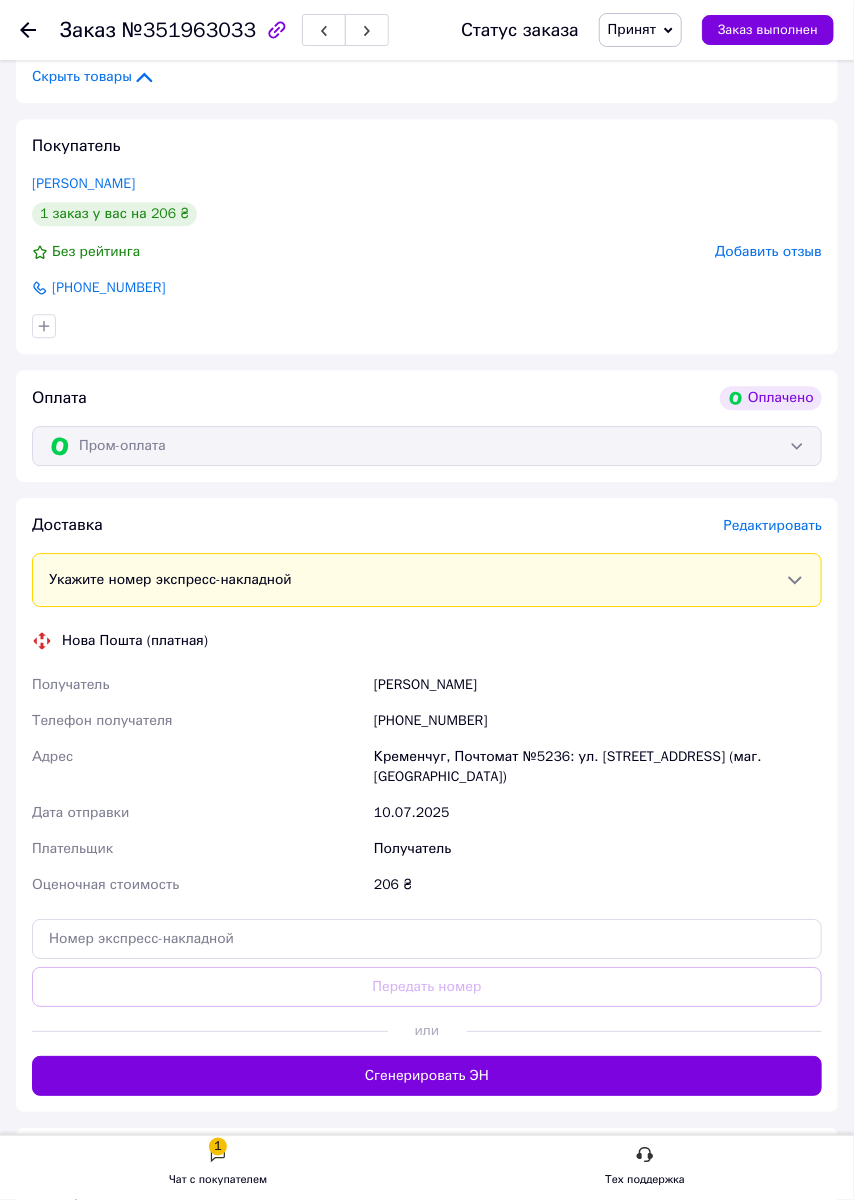click on "Редактировать" at bounding box center [773, 525] 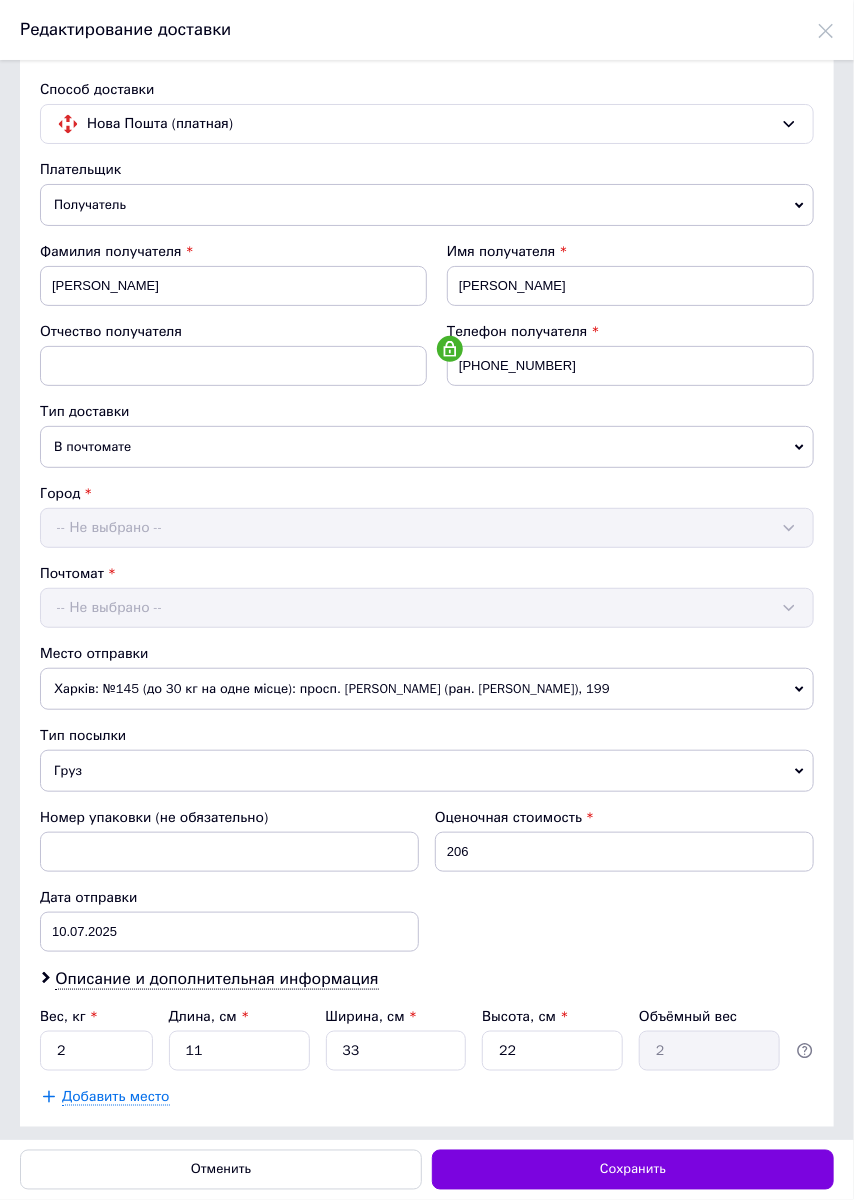 scroll, scrollTop: 0, scrollLeft: 0, axis: both 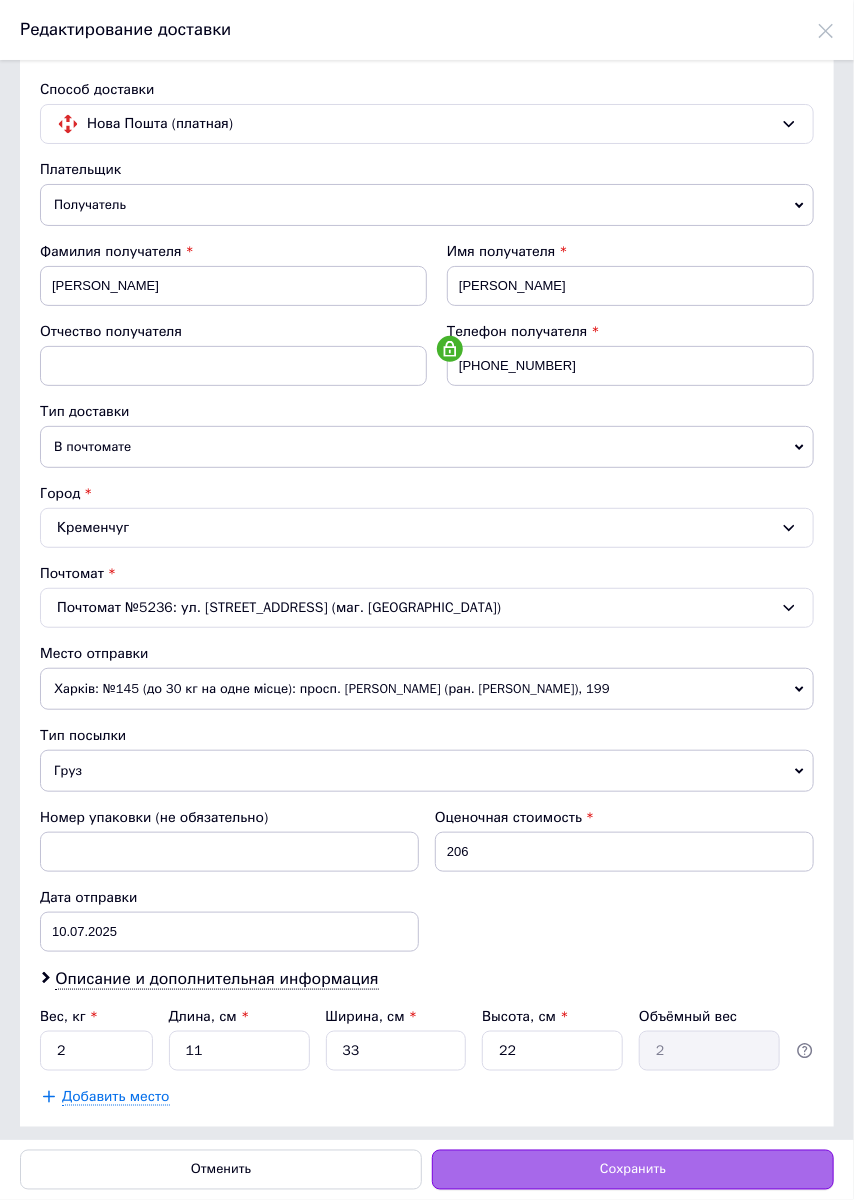 click on "Сохранить" at bounding box center (633, 1170) 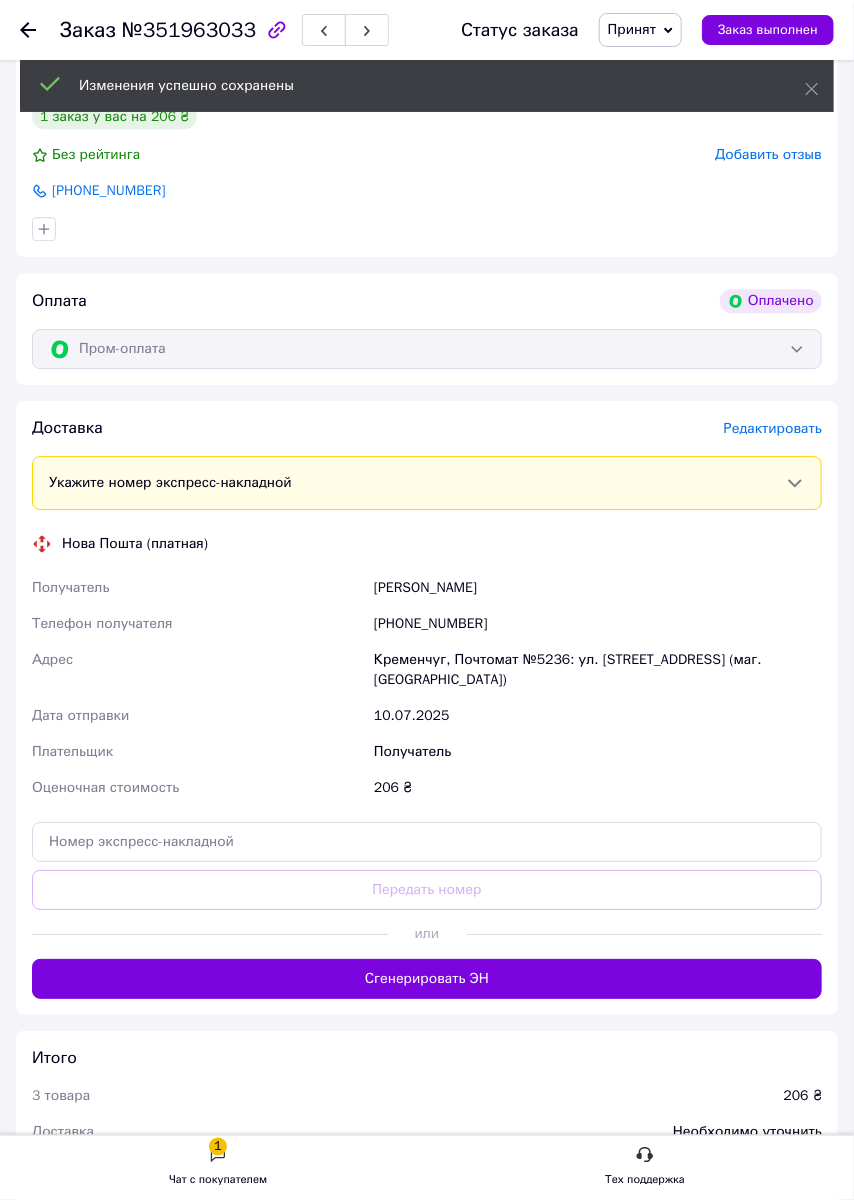 scroll, scrollTop: 1506, scrollLeft: 0, axis: vertical 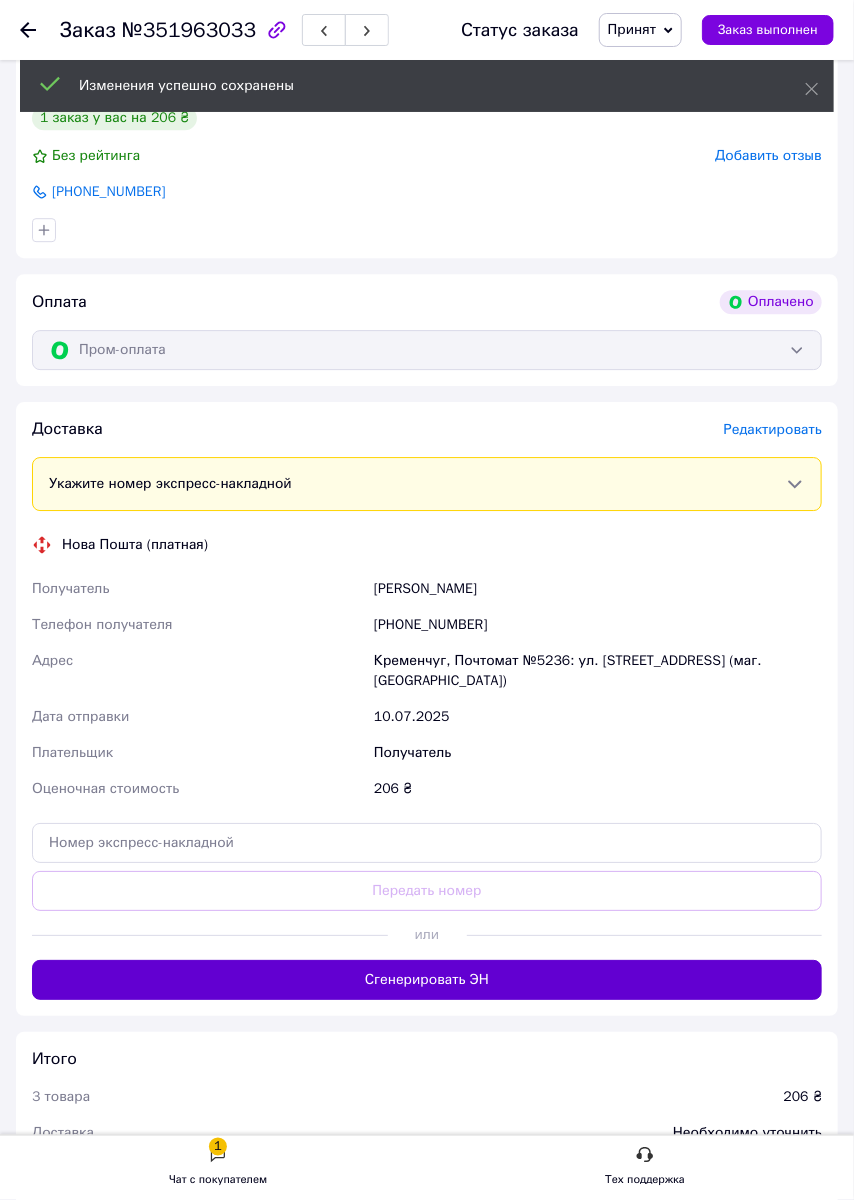 click on "Сгенерировать ЭН" at bounding box center (427, 980) 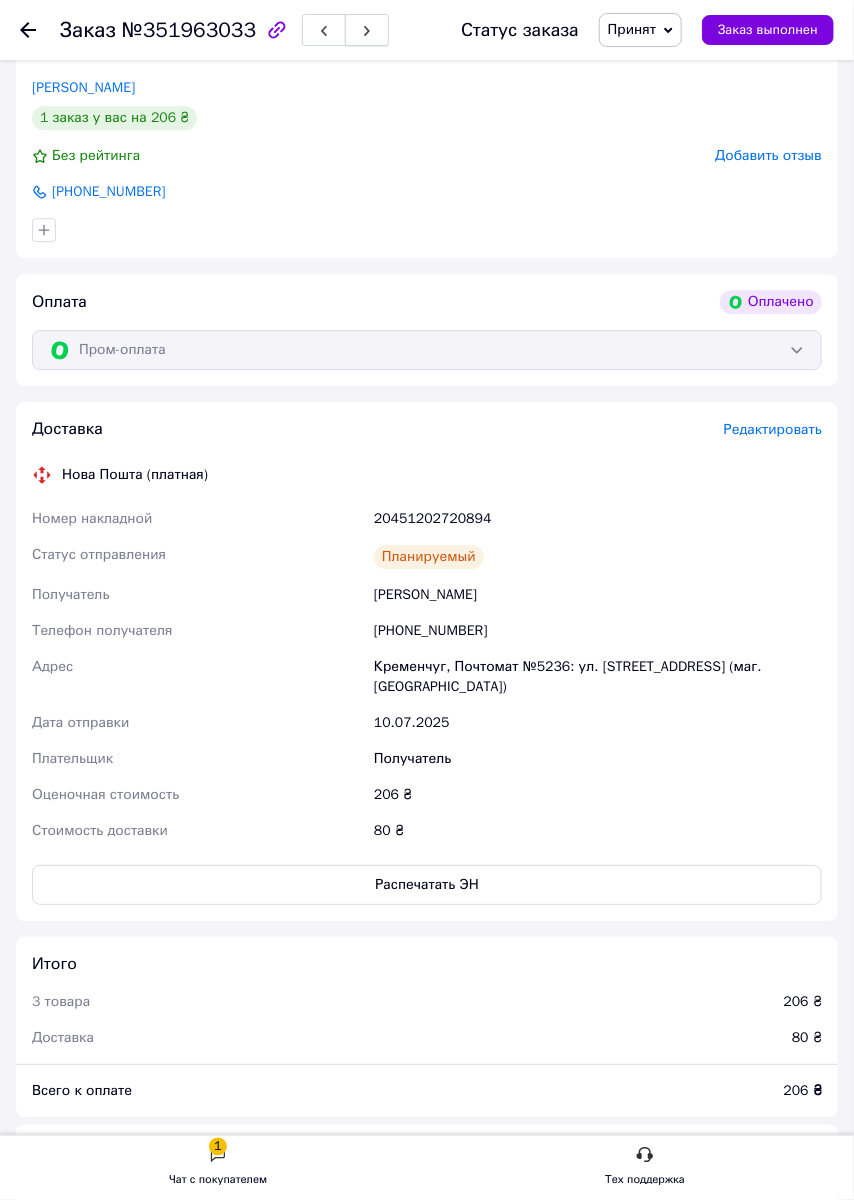 click 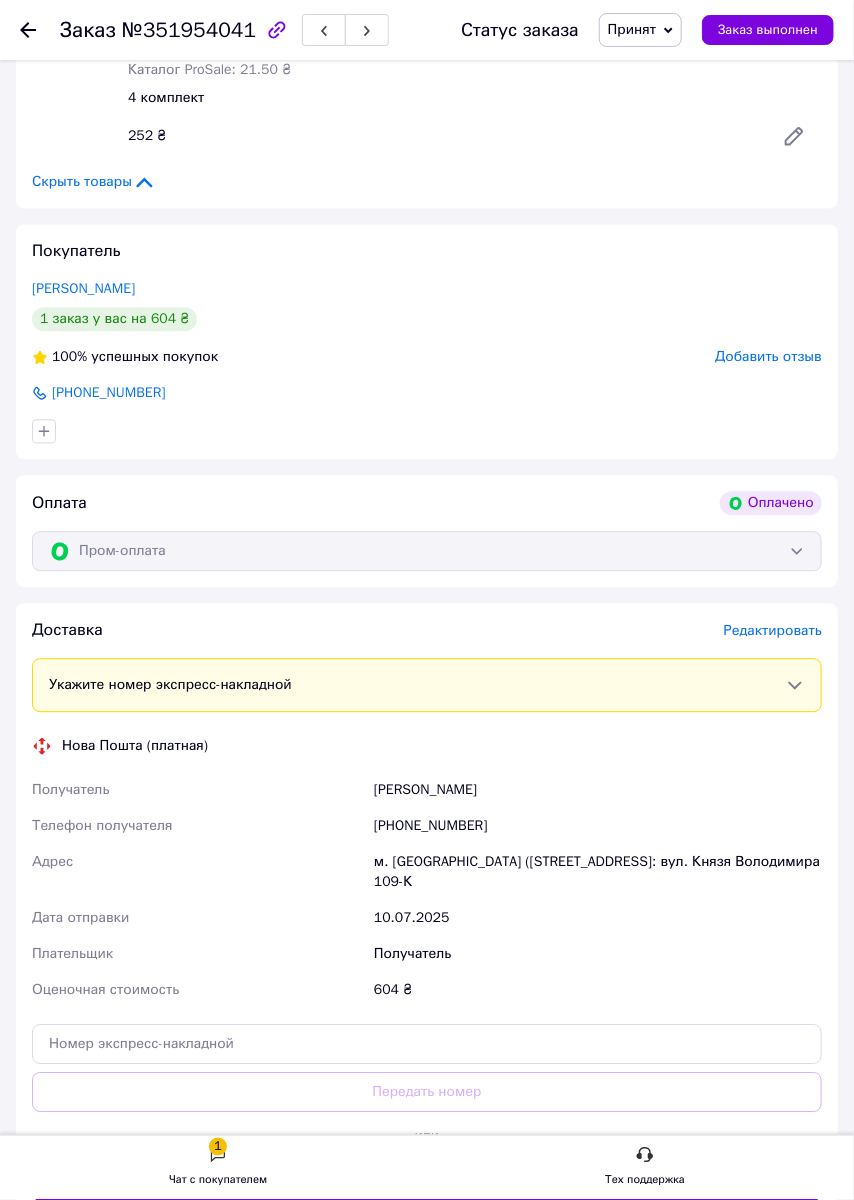 scroll, scrollTop: 1506, scrollLeft: 0, axis: vertical 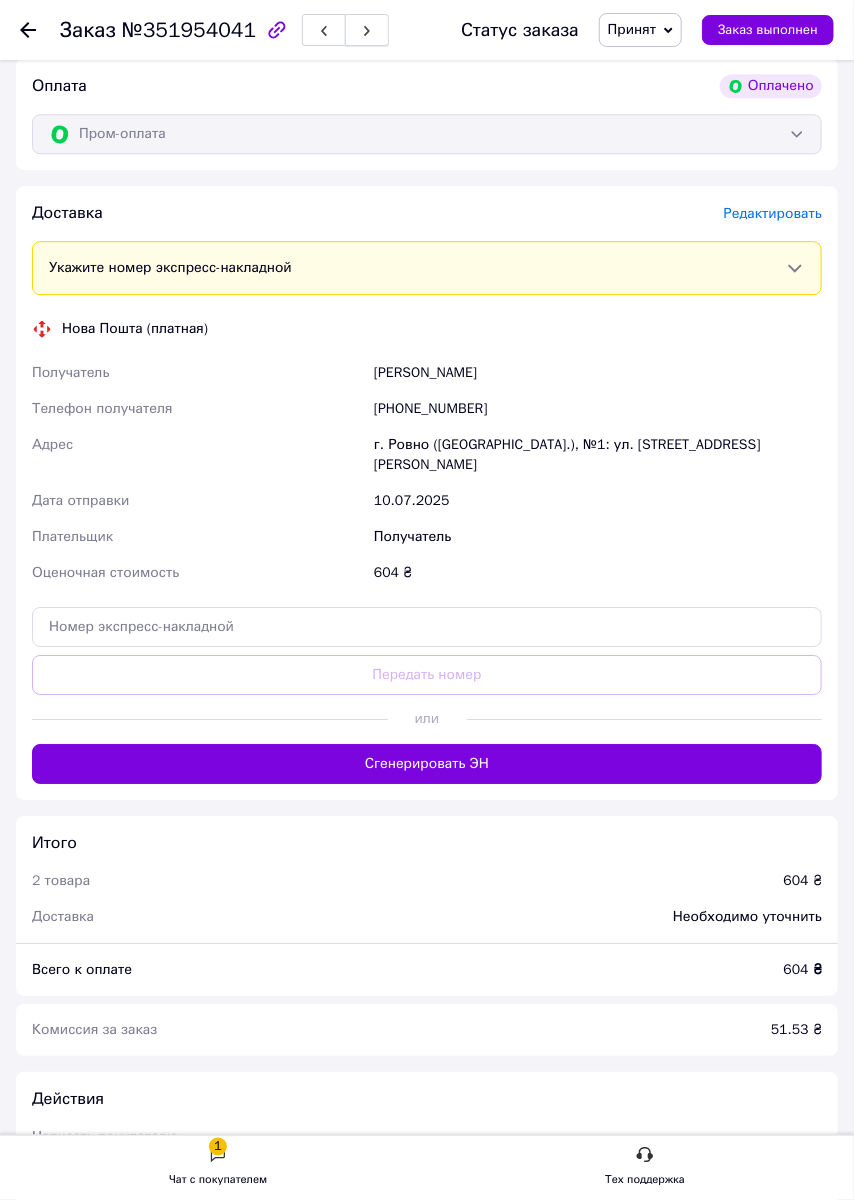 click 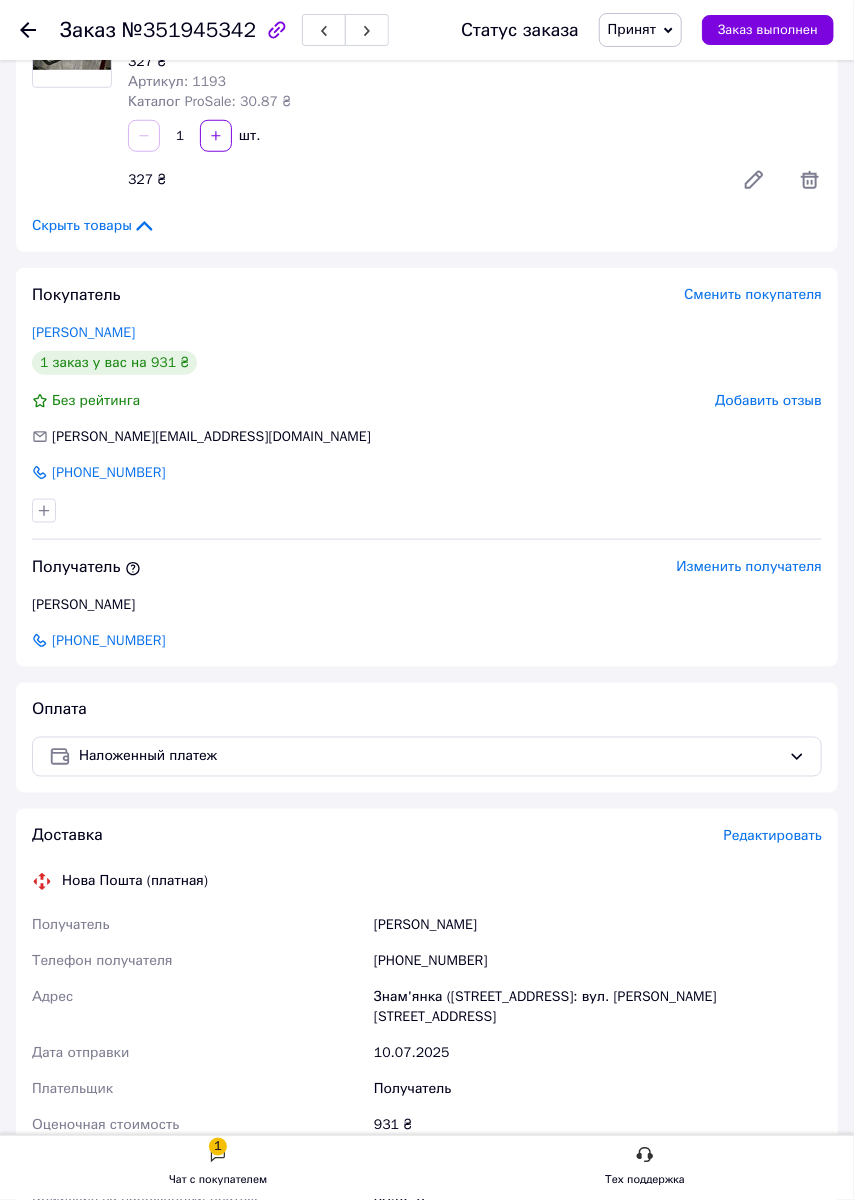 scroll, scrollTop: 1506, scrollLeft: 0, axis: vertical 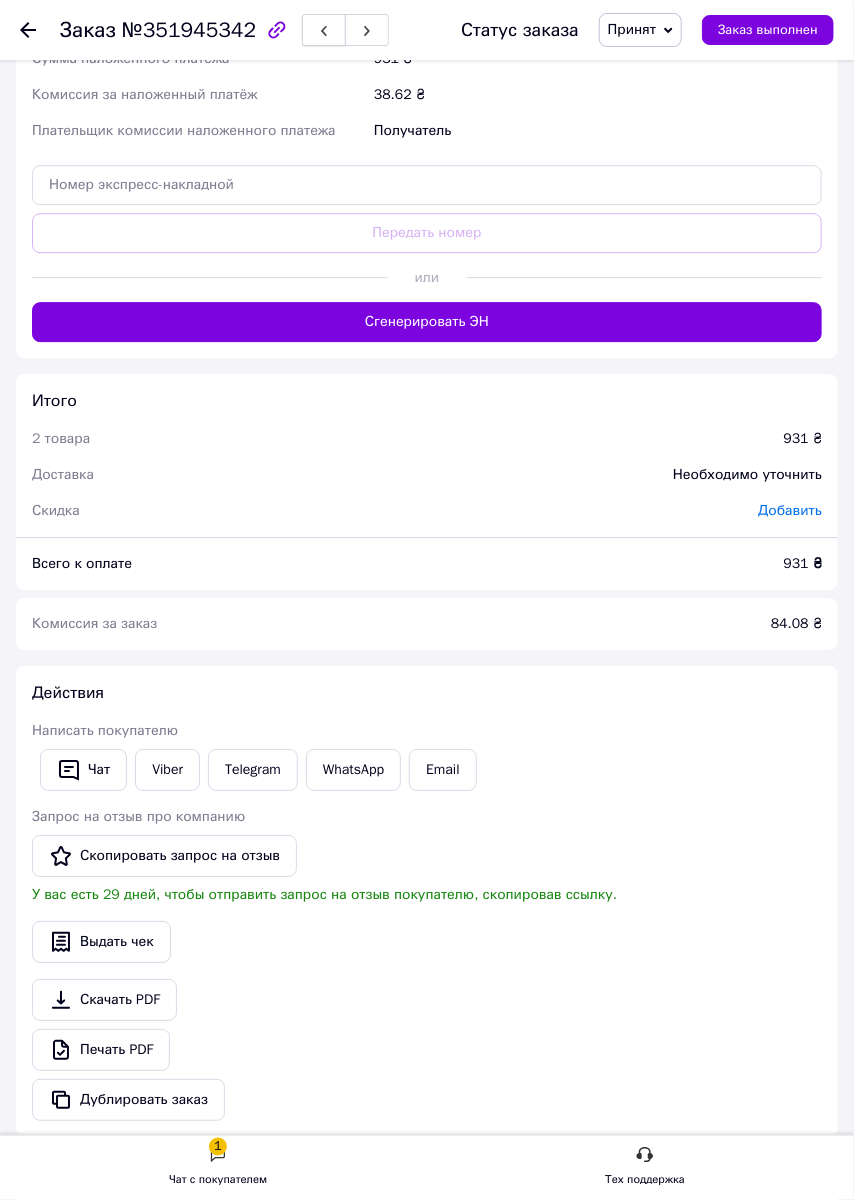 click 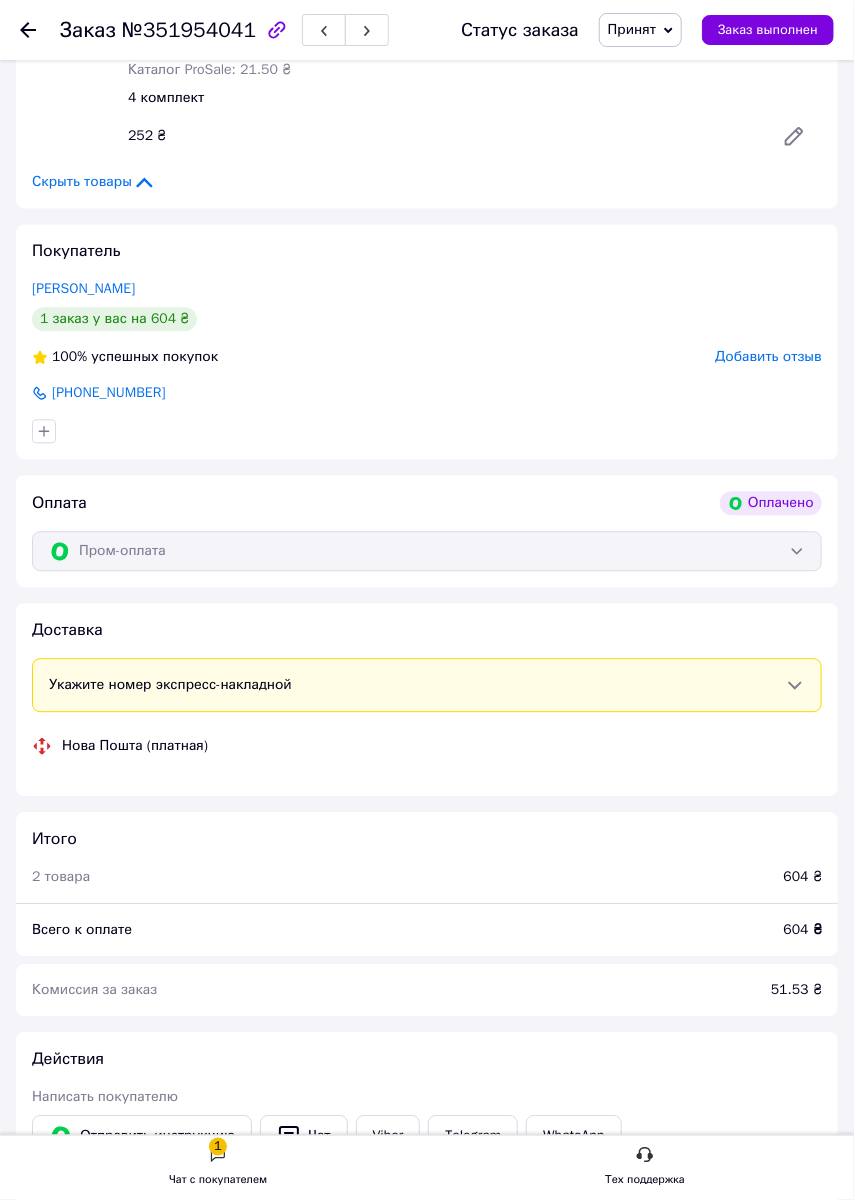 scroll, scrollTop: 1506, scrollLeft: 0, axis: vertical 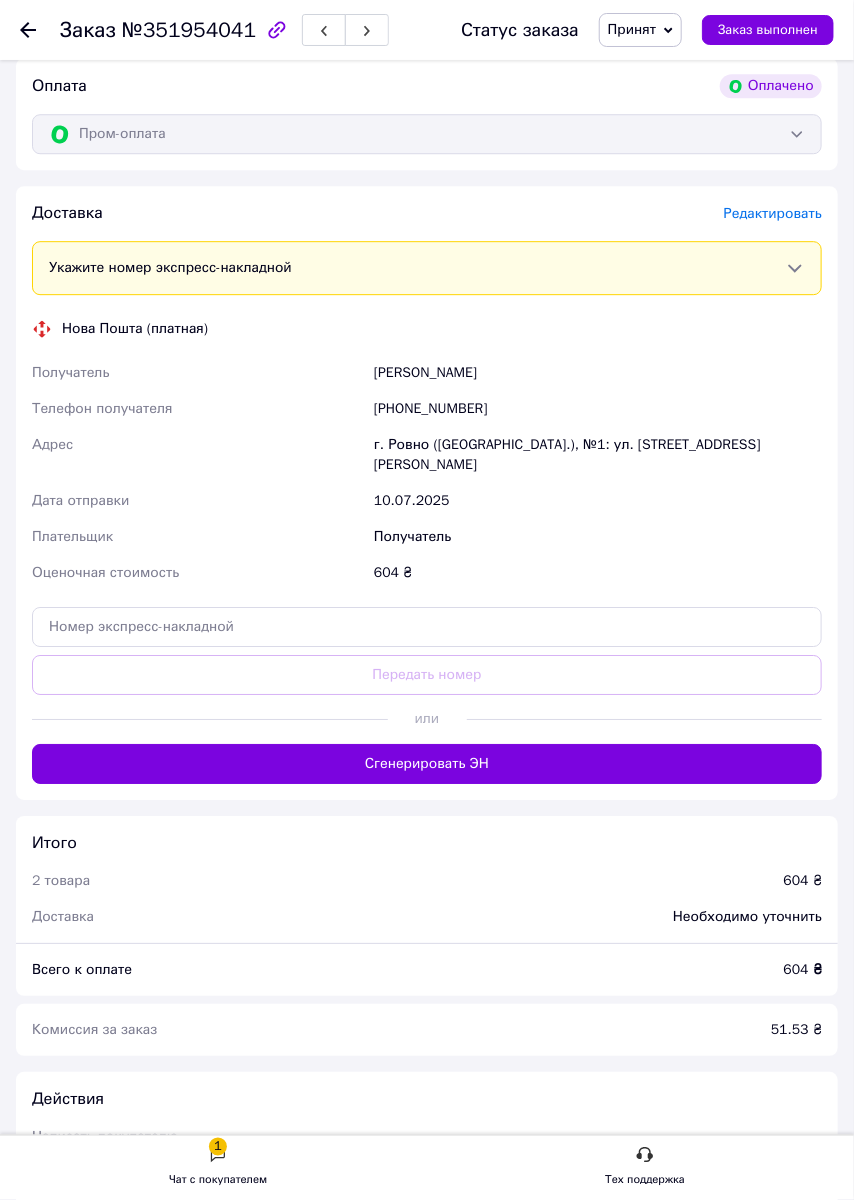 click on "Редактировать" at bounding box center [773, 213] 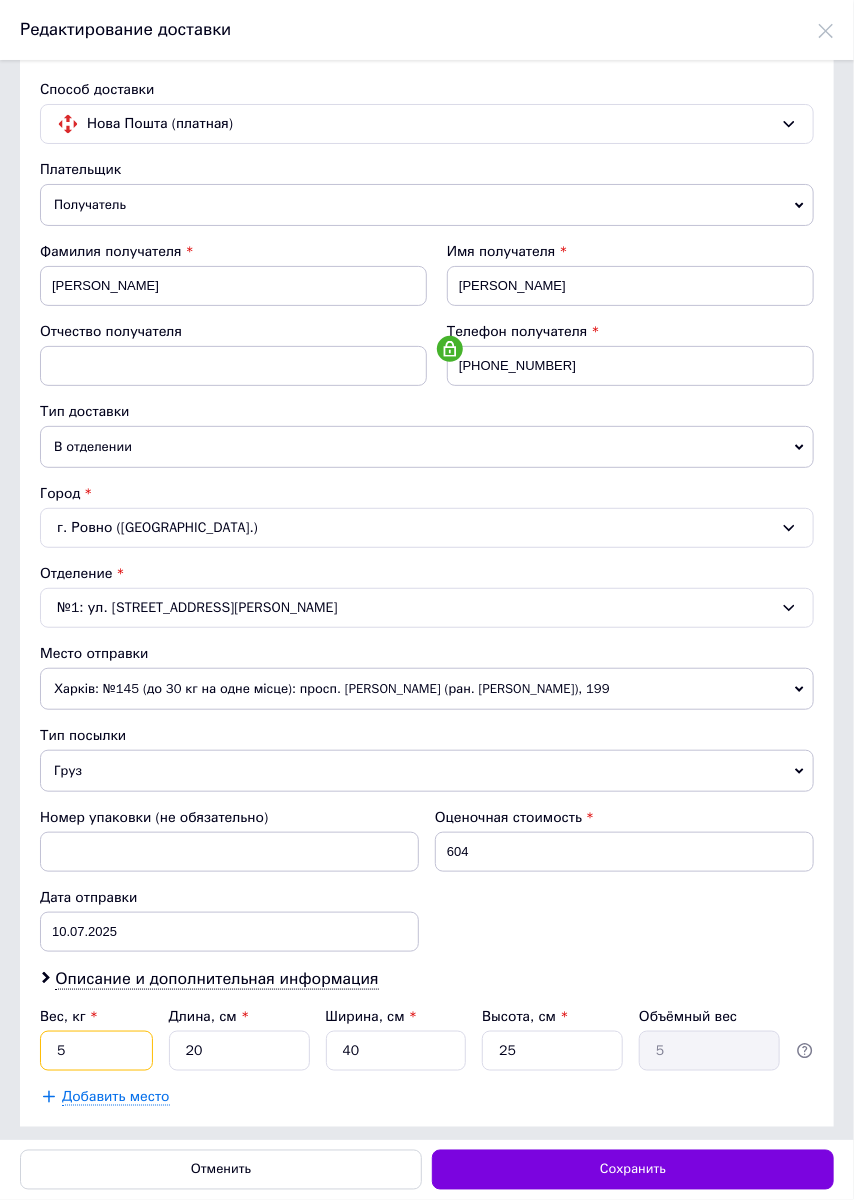 click on "5" at bounding box center [96, 1051] 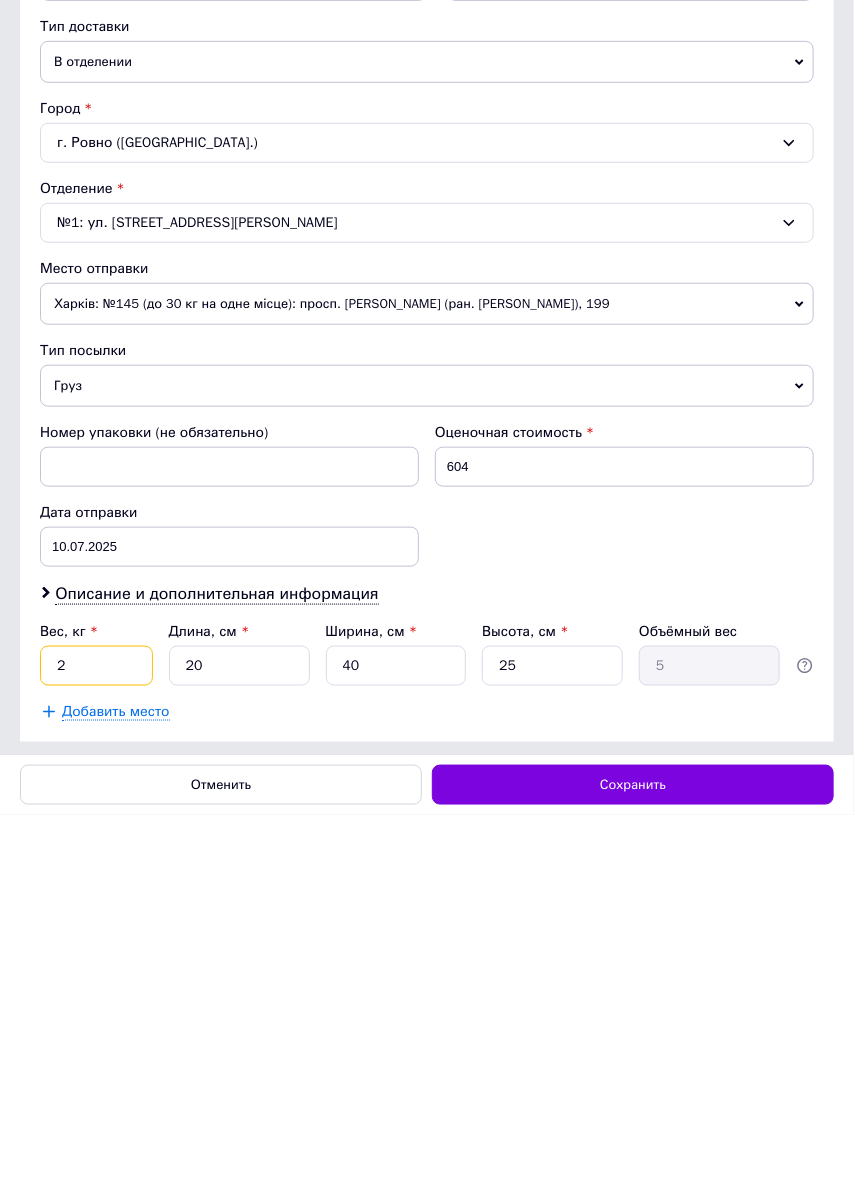 type on "2" 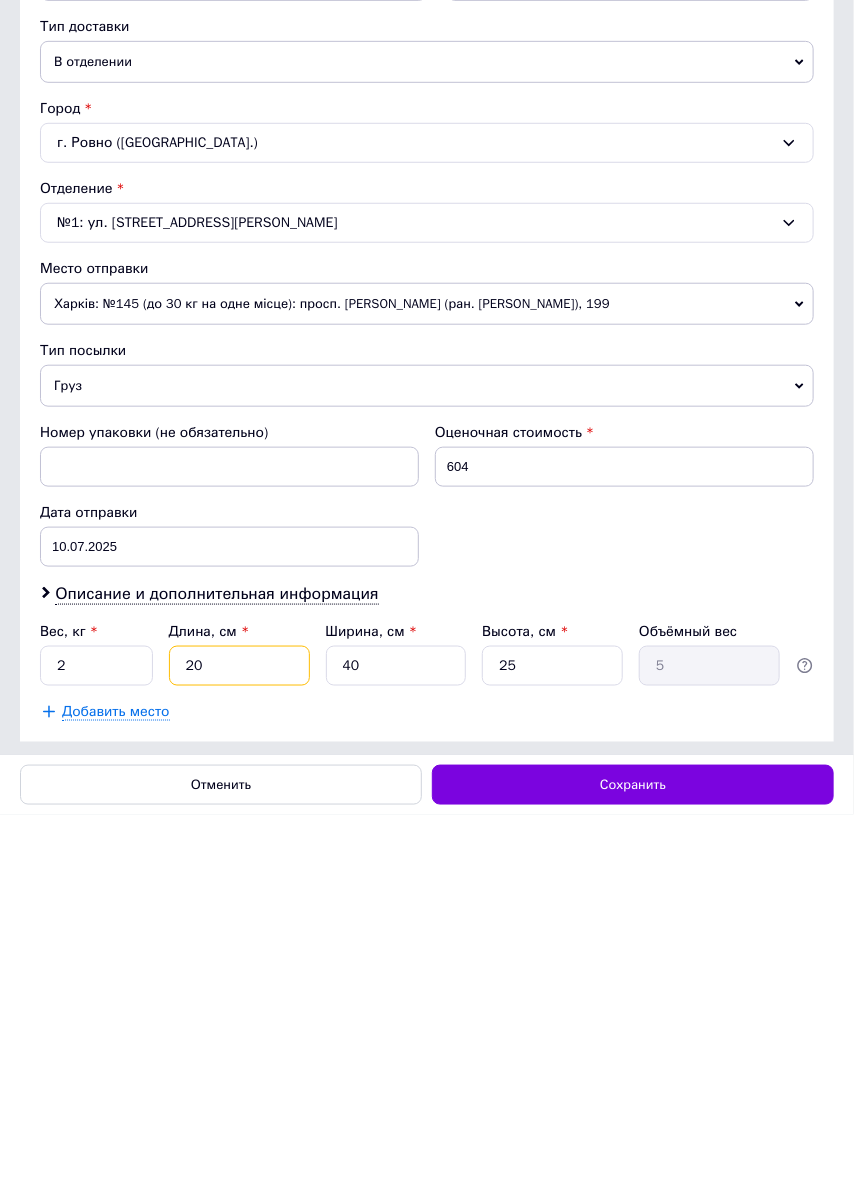 click on "20" at bounding box center [239, 1051] 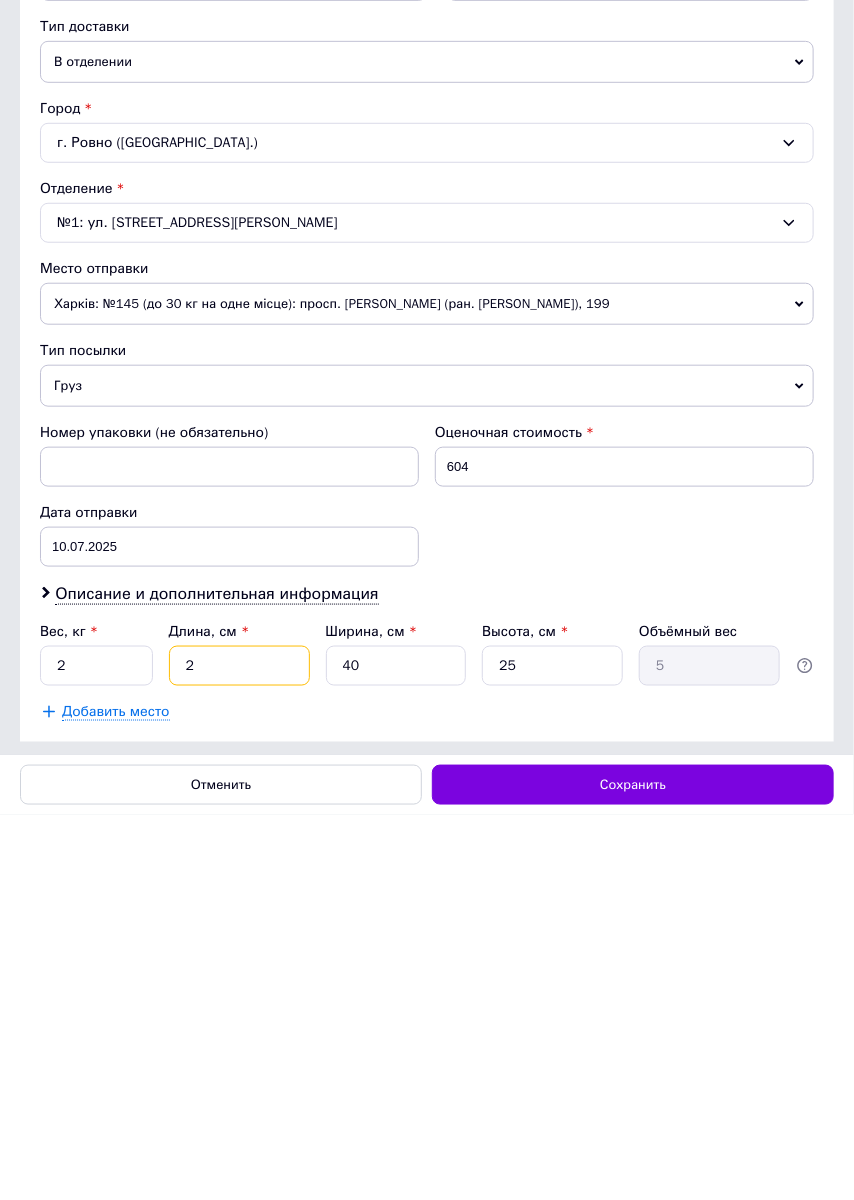 type on "0.5" 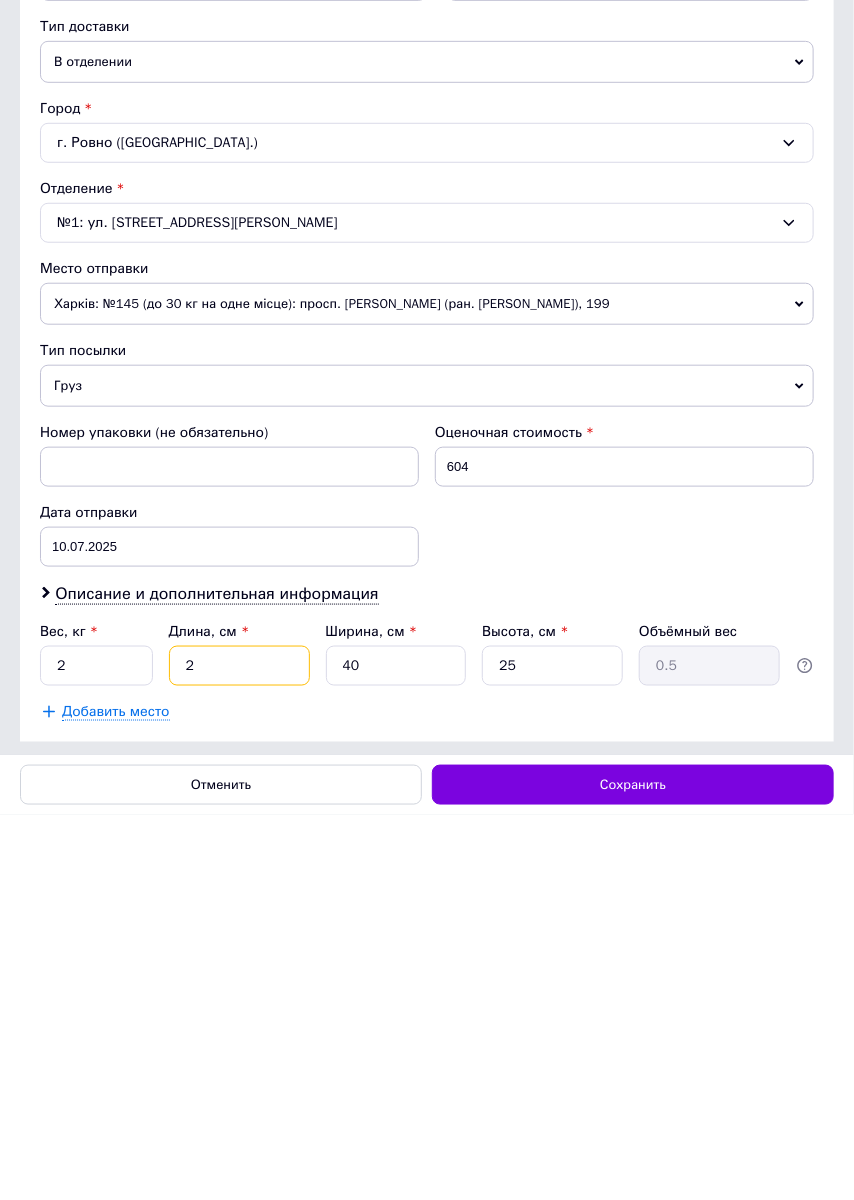type 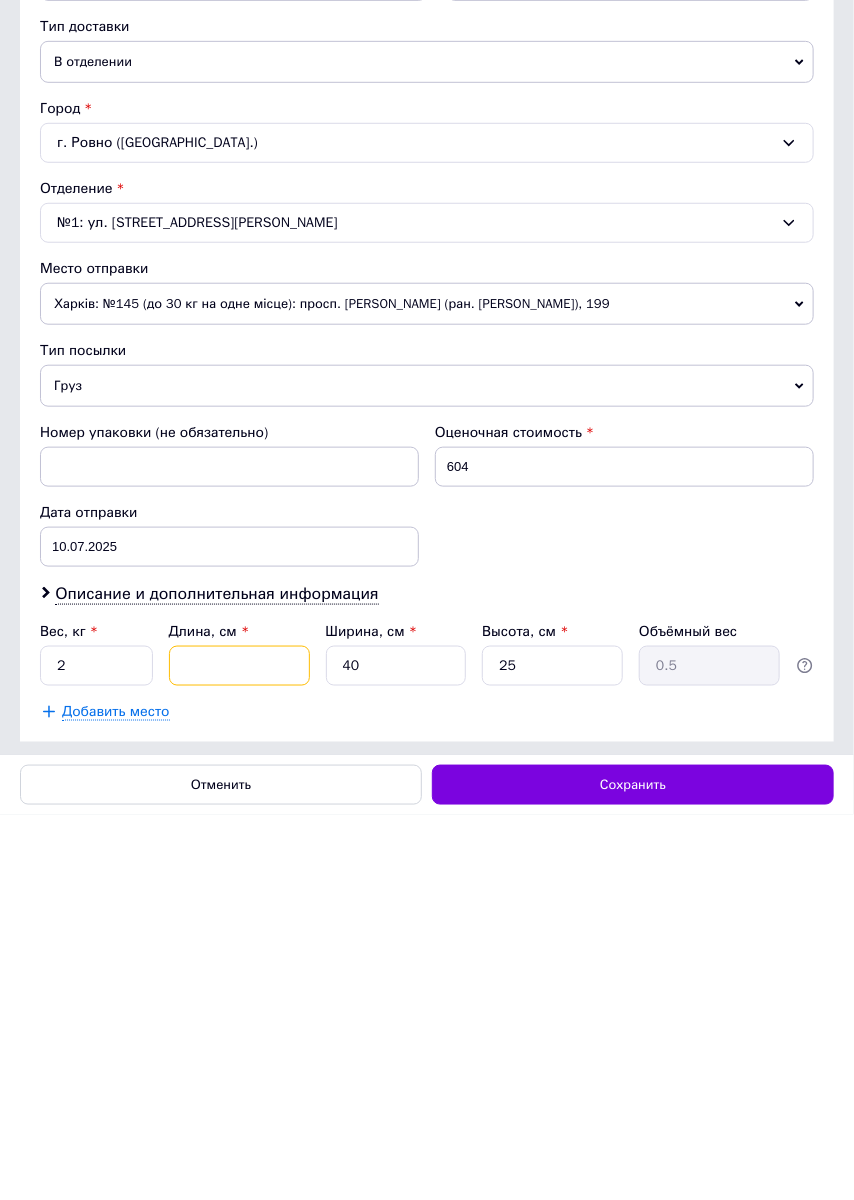 type 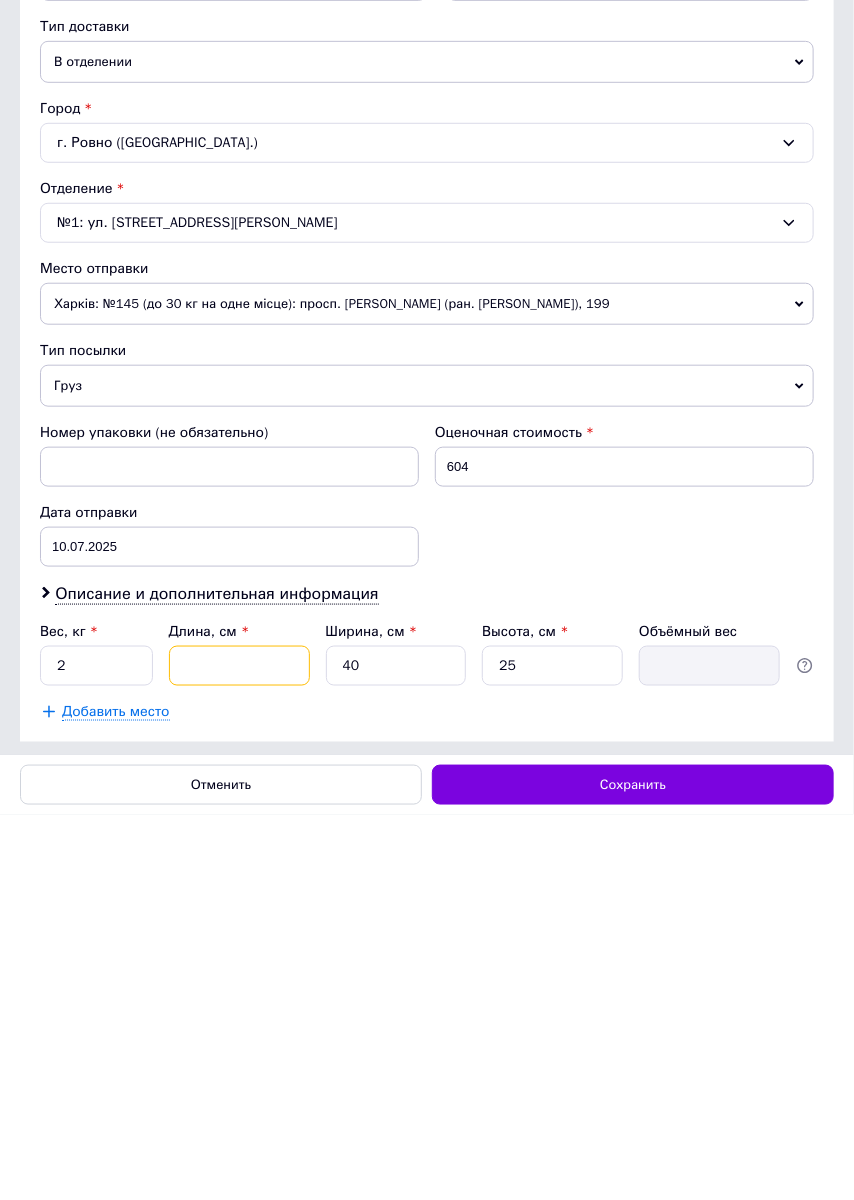 type on "5" 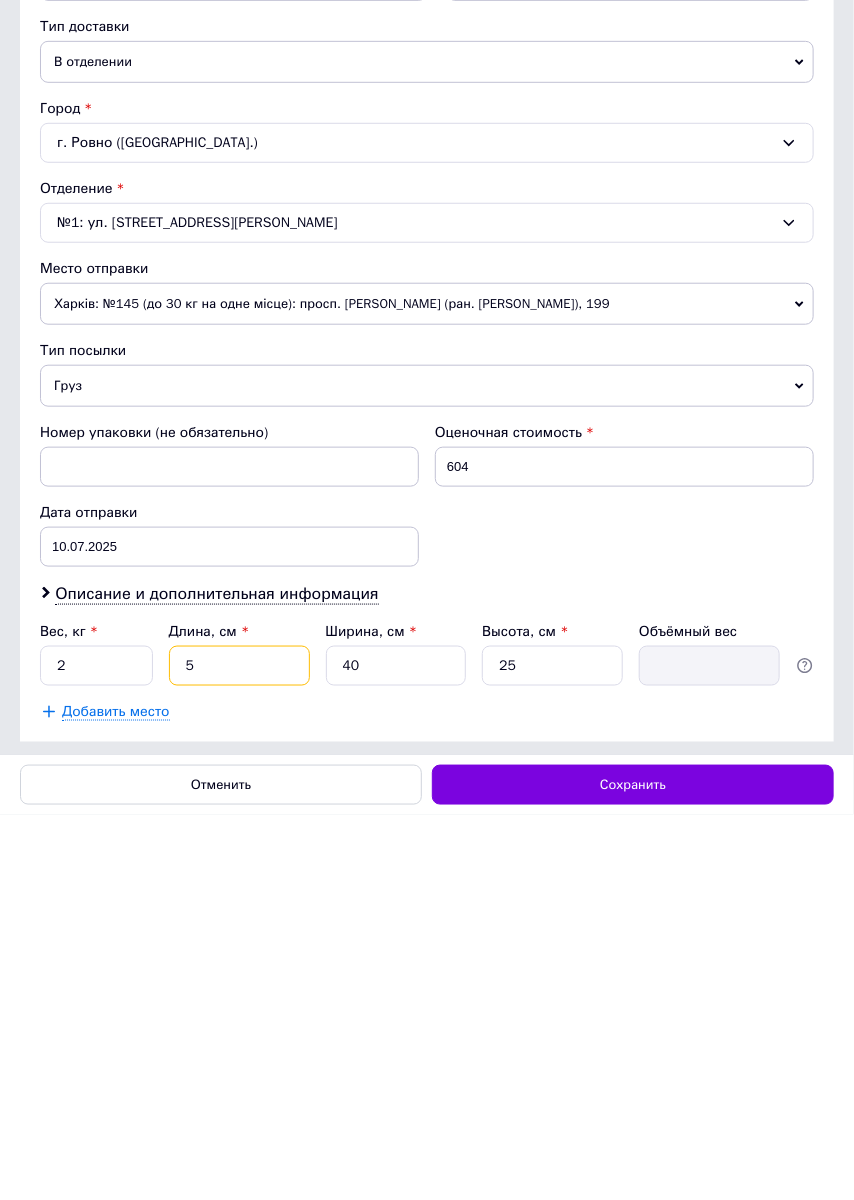 type on "1.25" 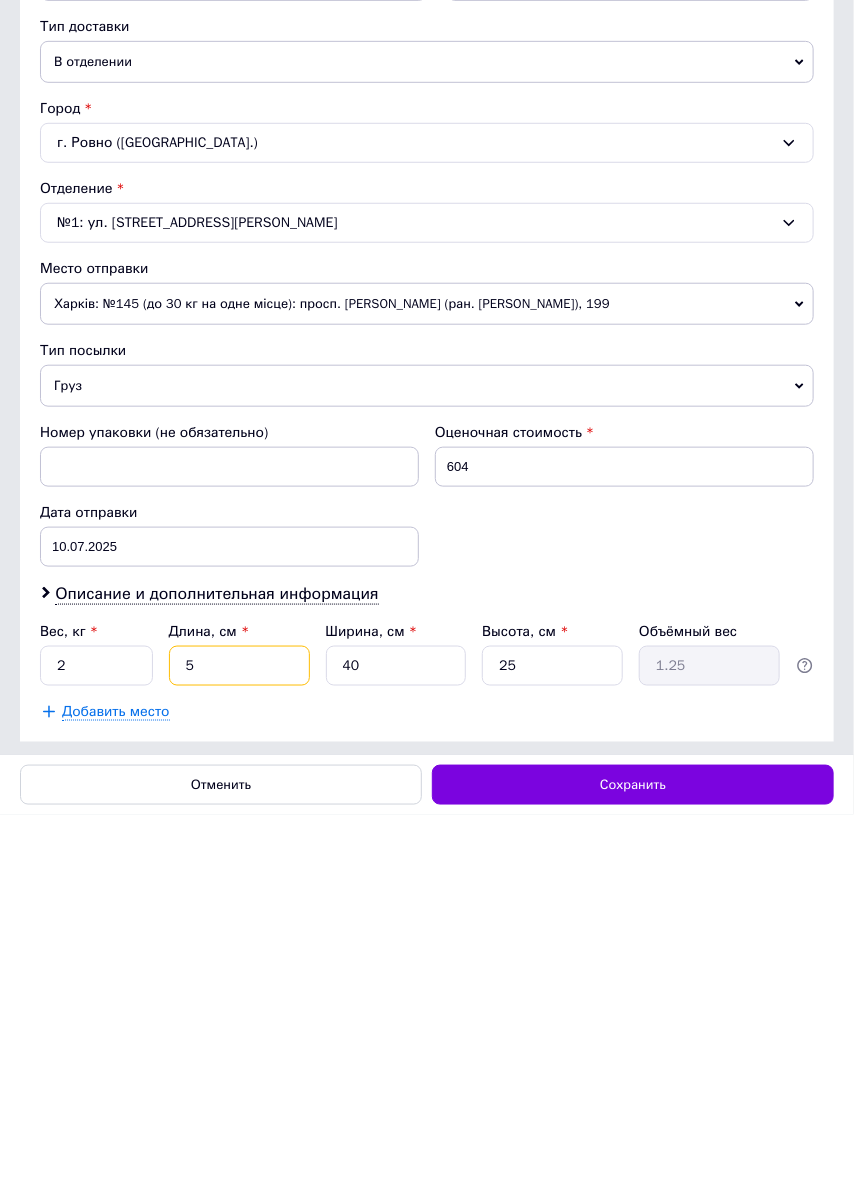 type on "50" 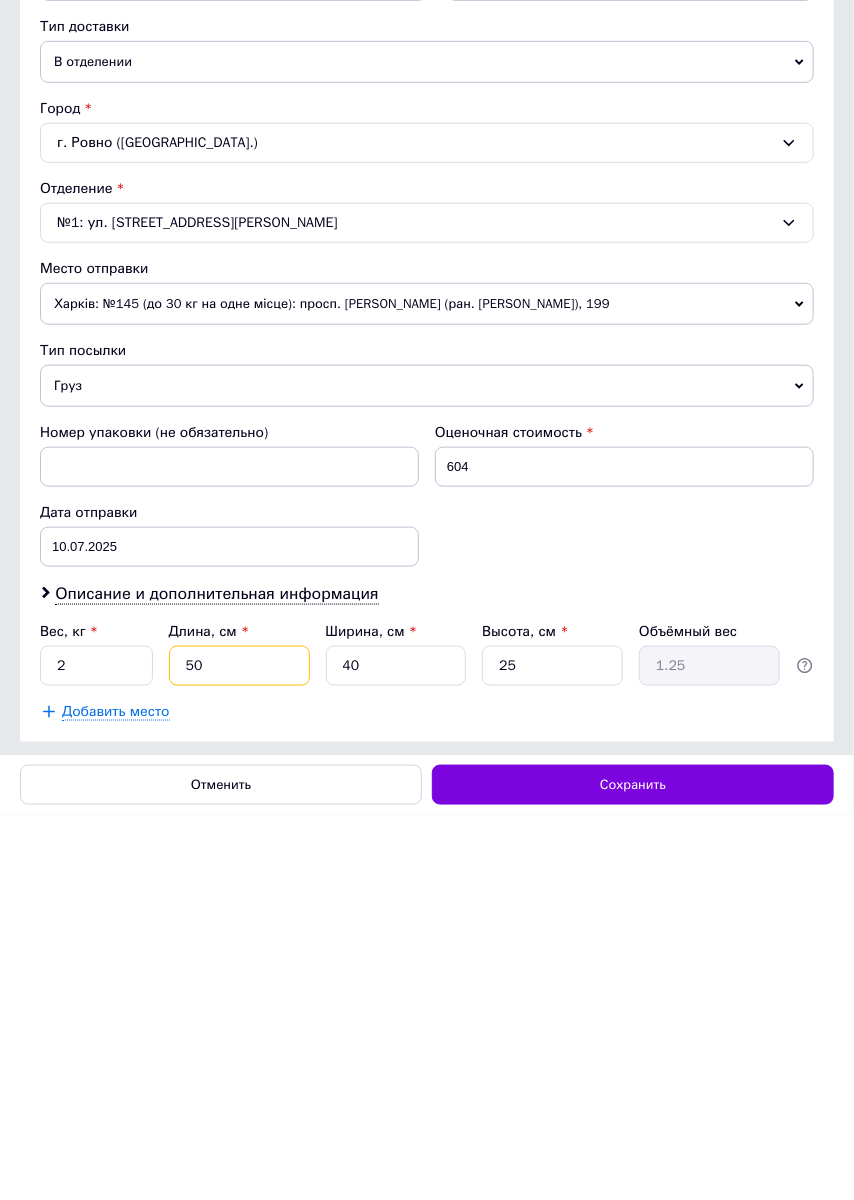 type on "12.5" 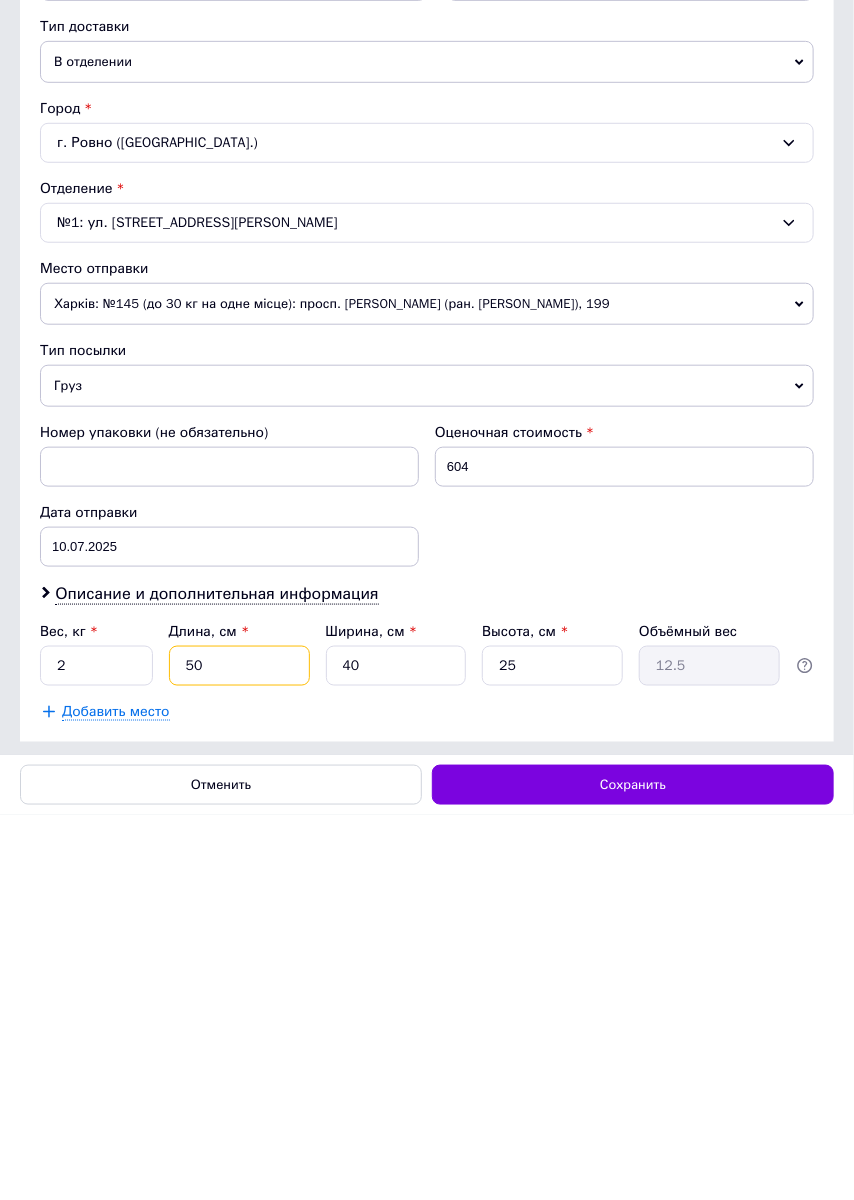 type on "50" 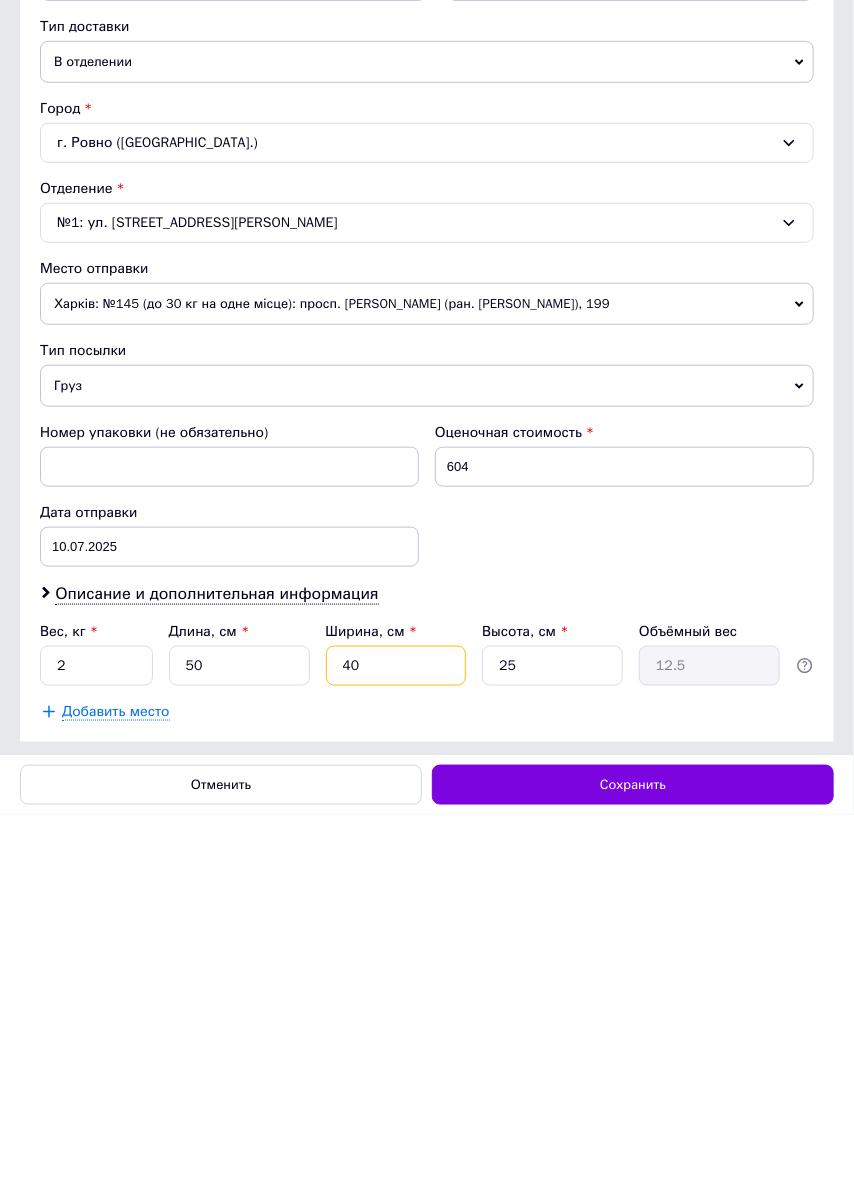 click on "40" at bounding box center (396, 1051) 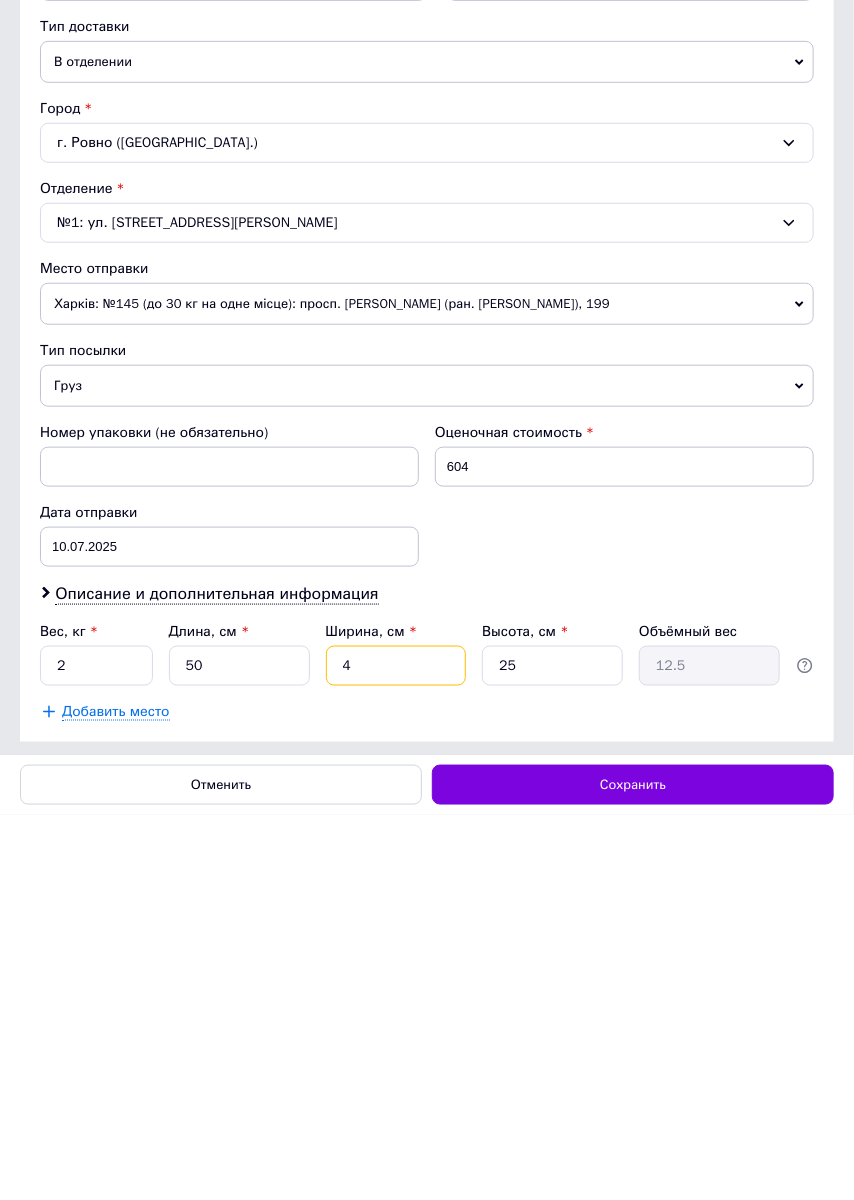 type on "1.25" 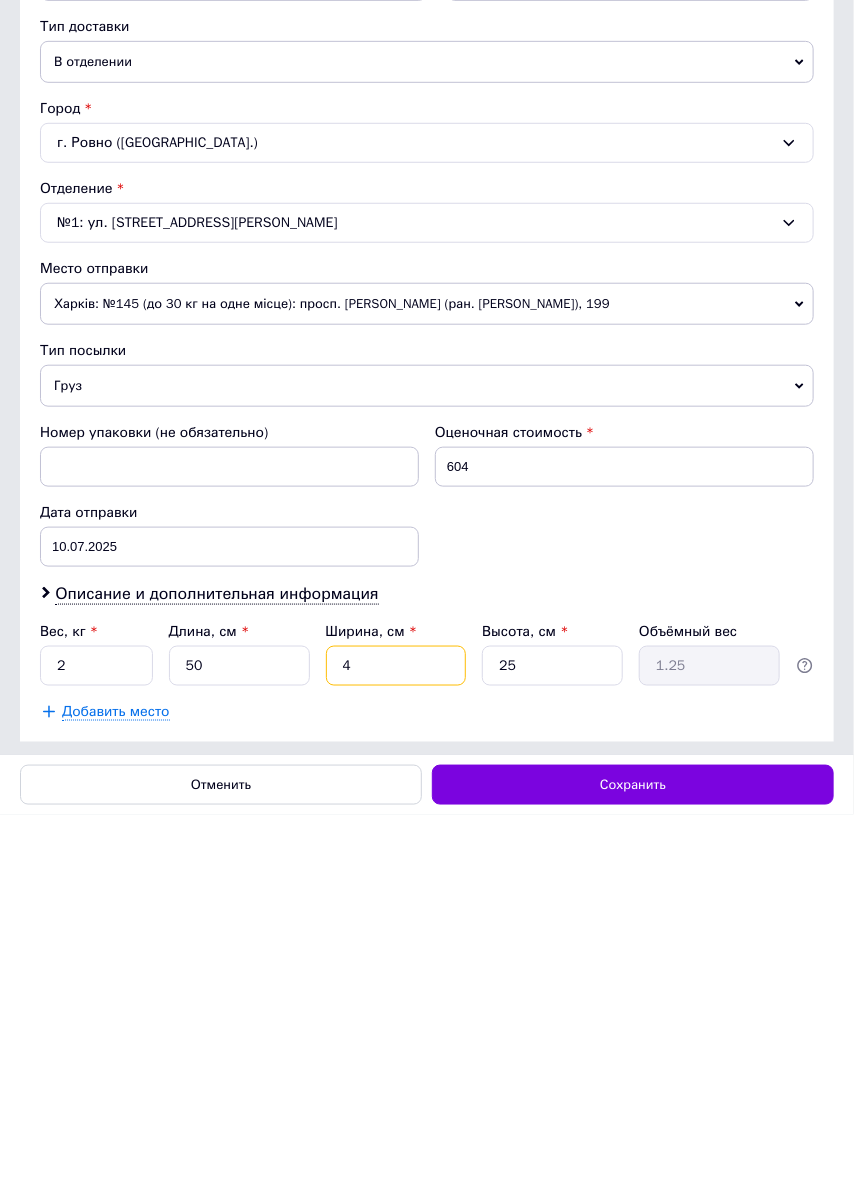 type 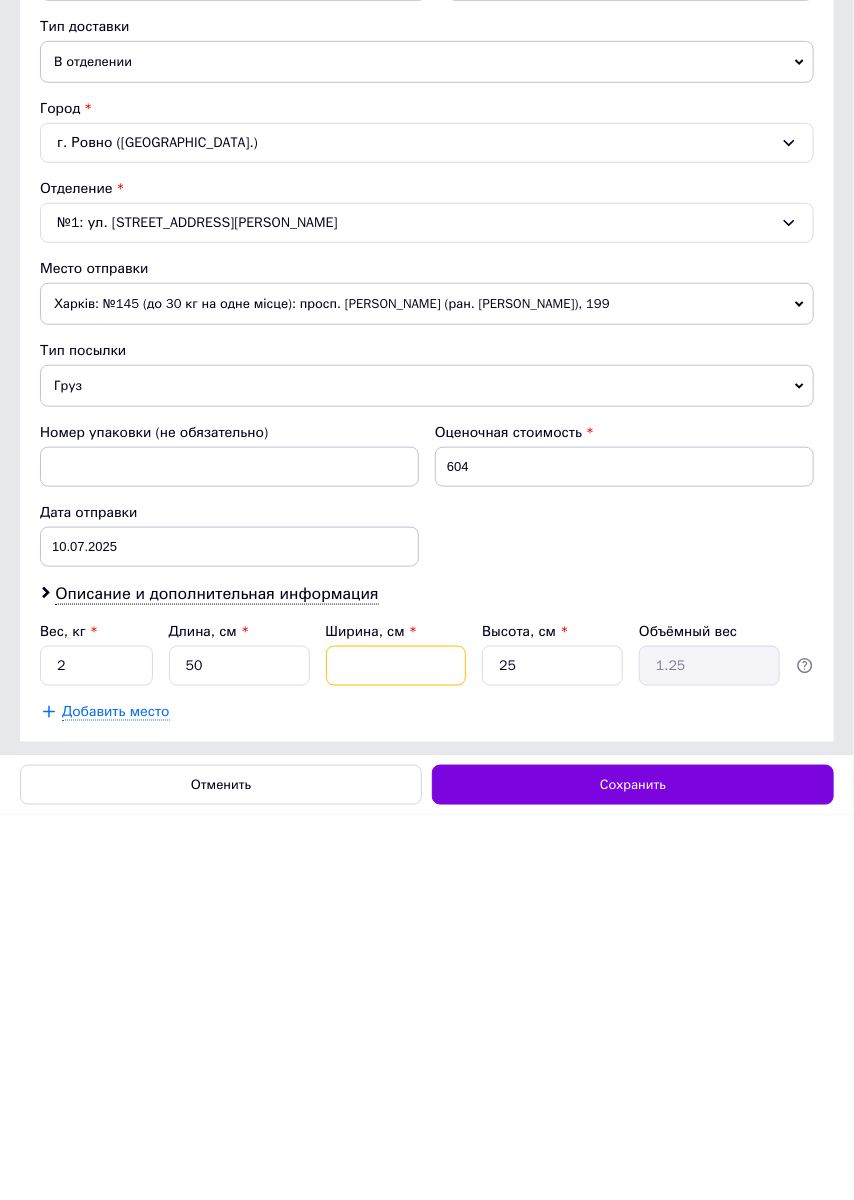 type 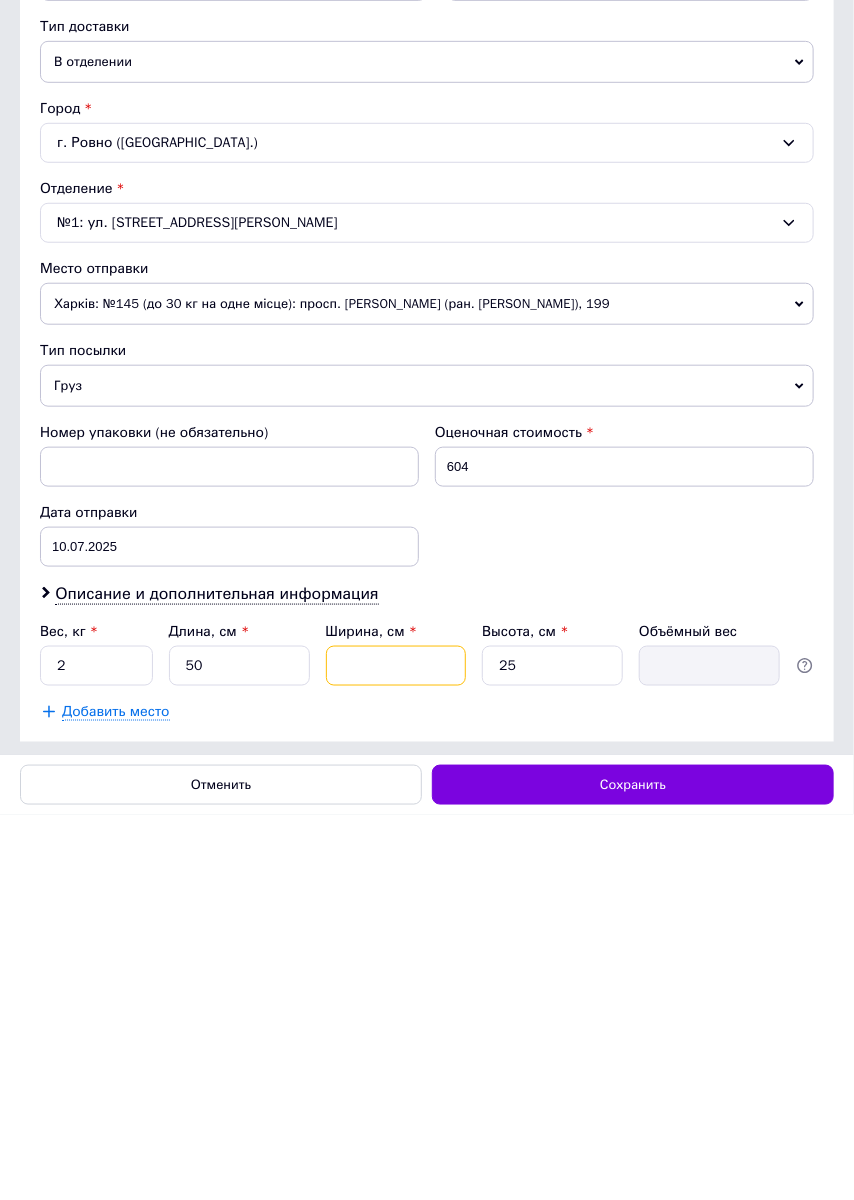 type on "1" 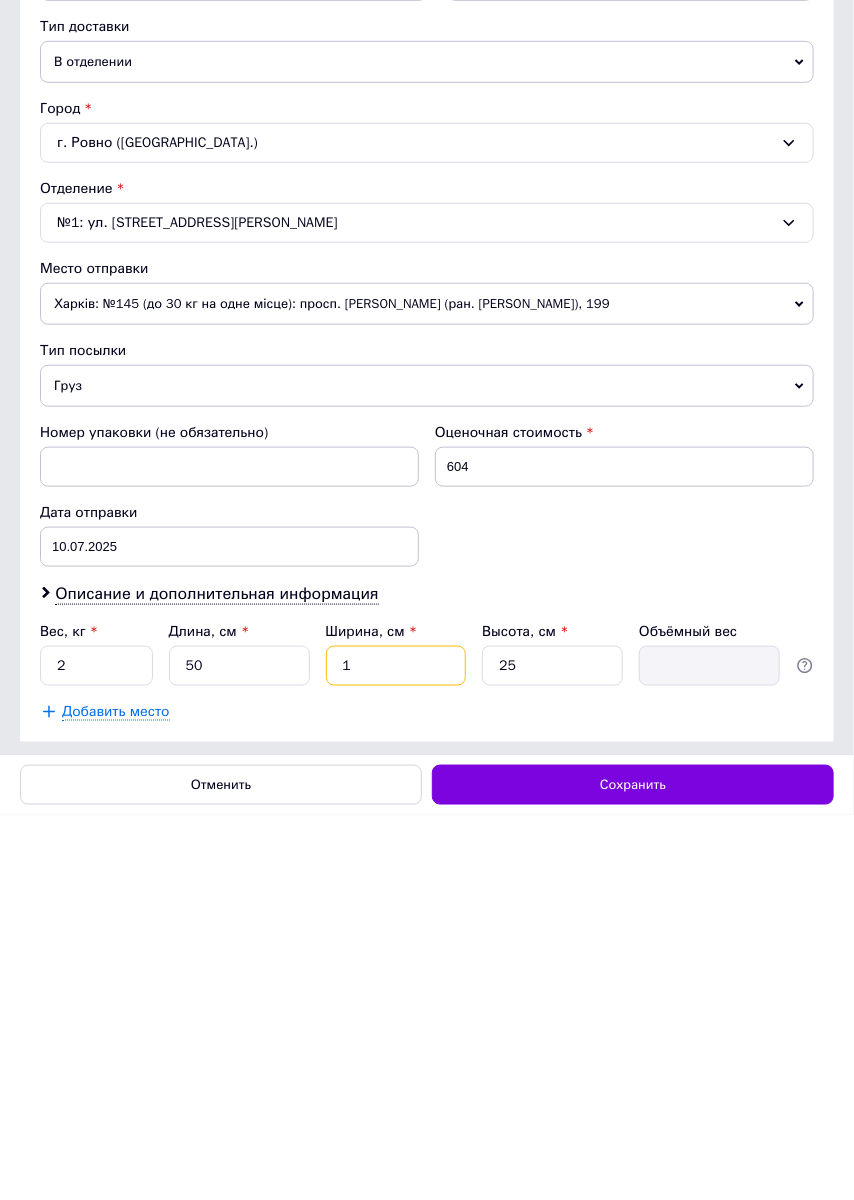type on "0.31" 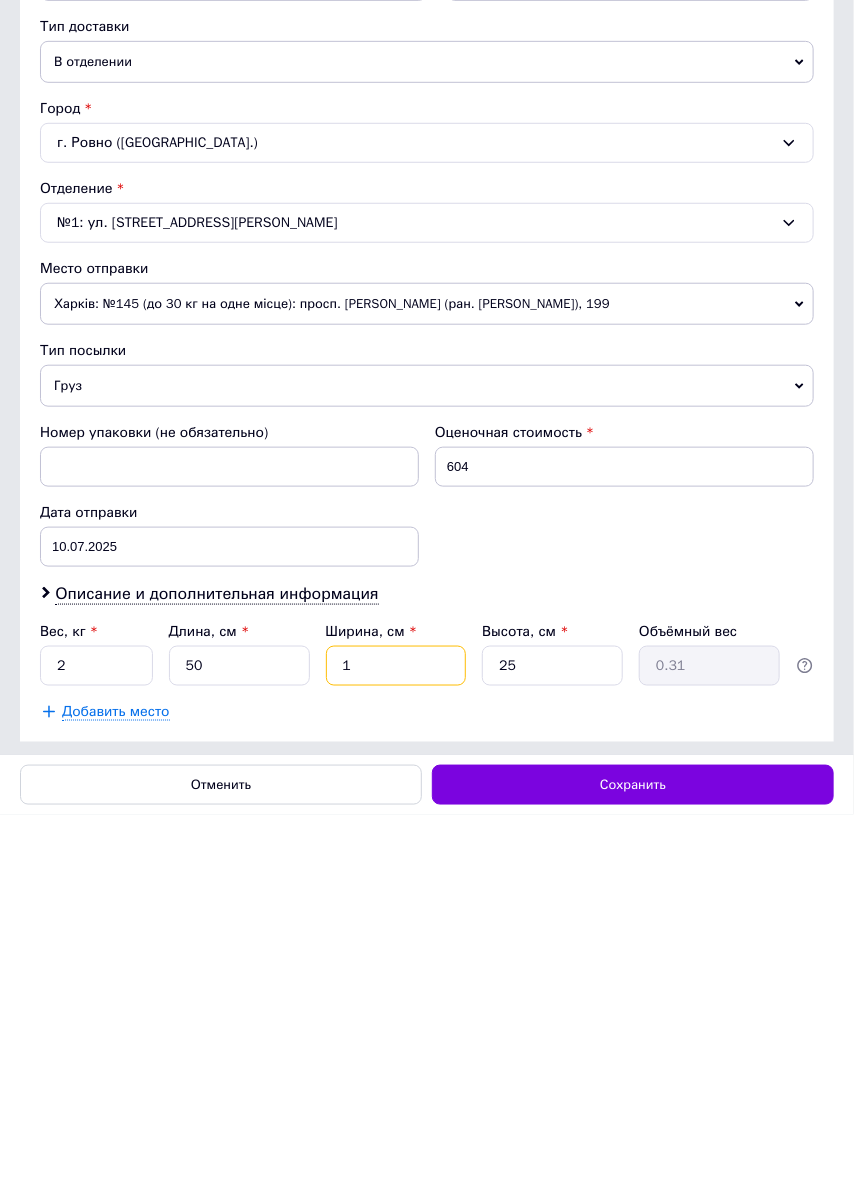 type on "10" 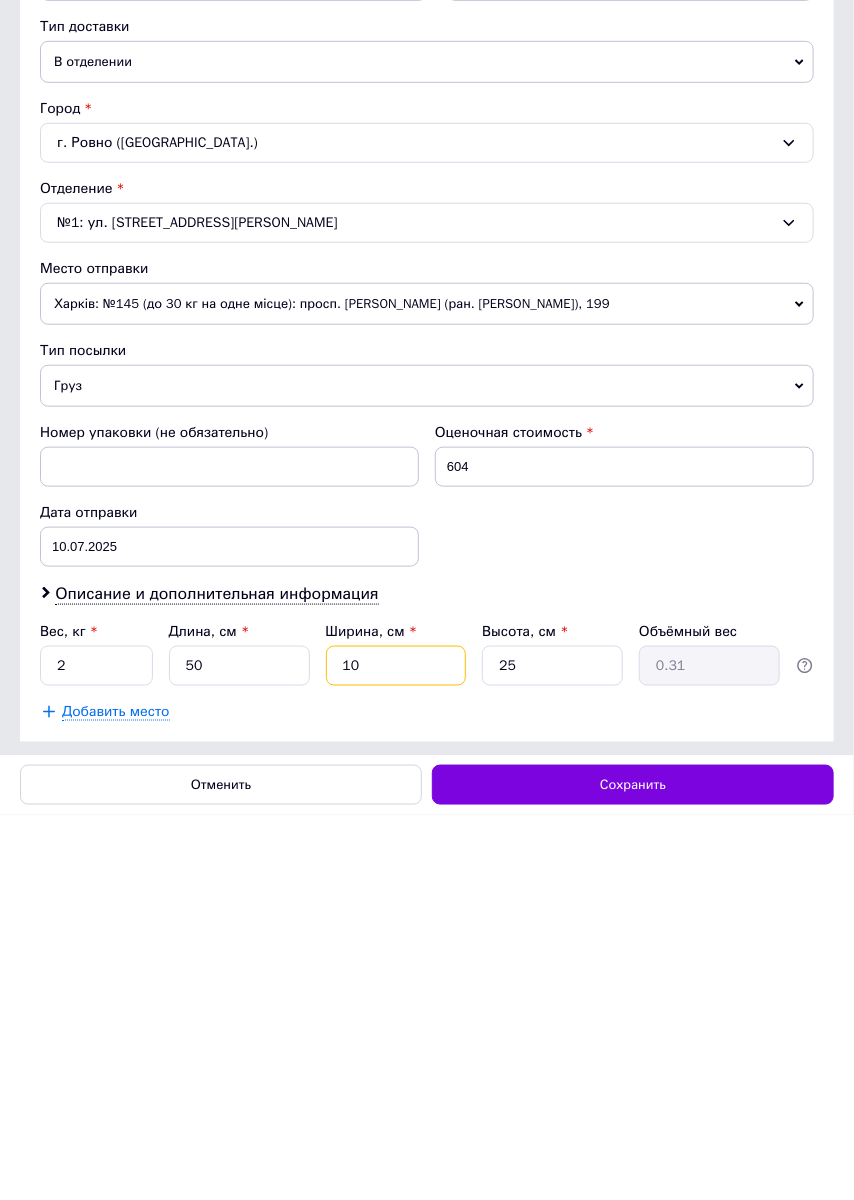 type on "3.13" 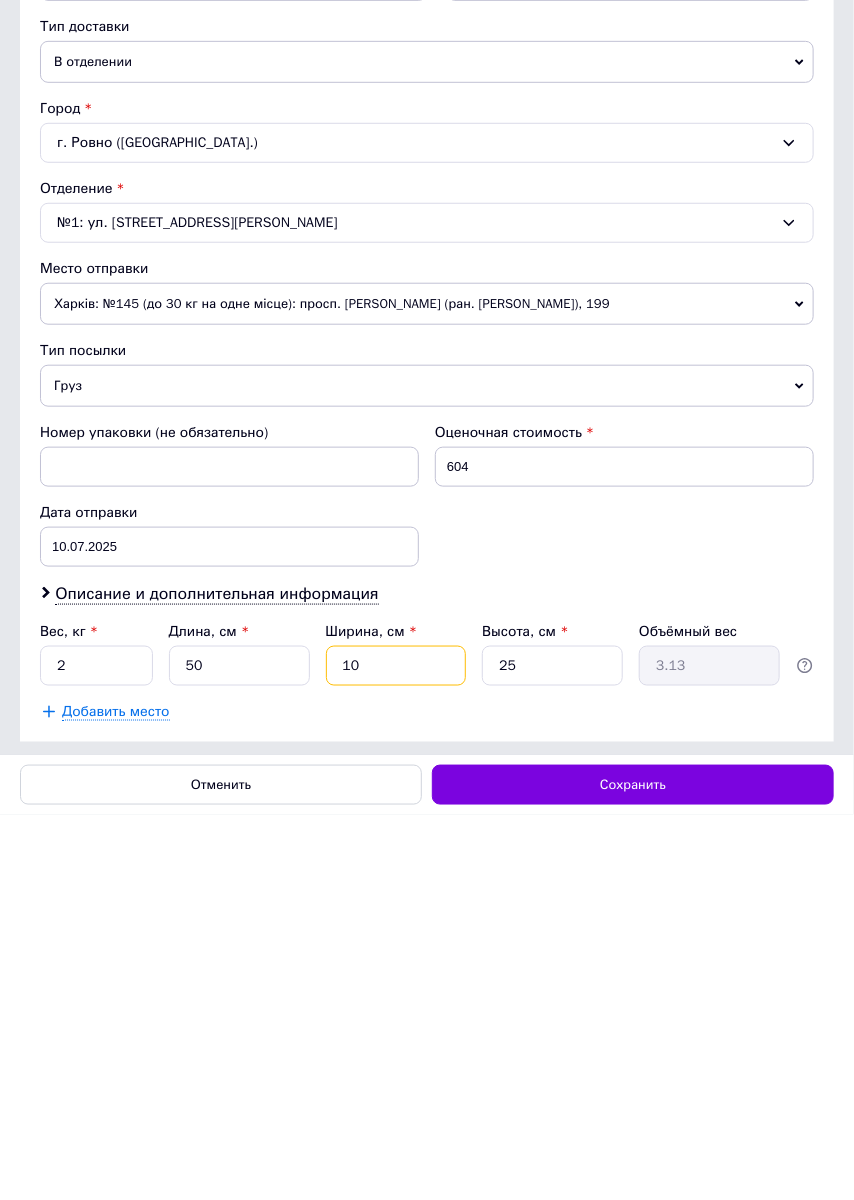 type on "10" 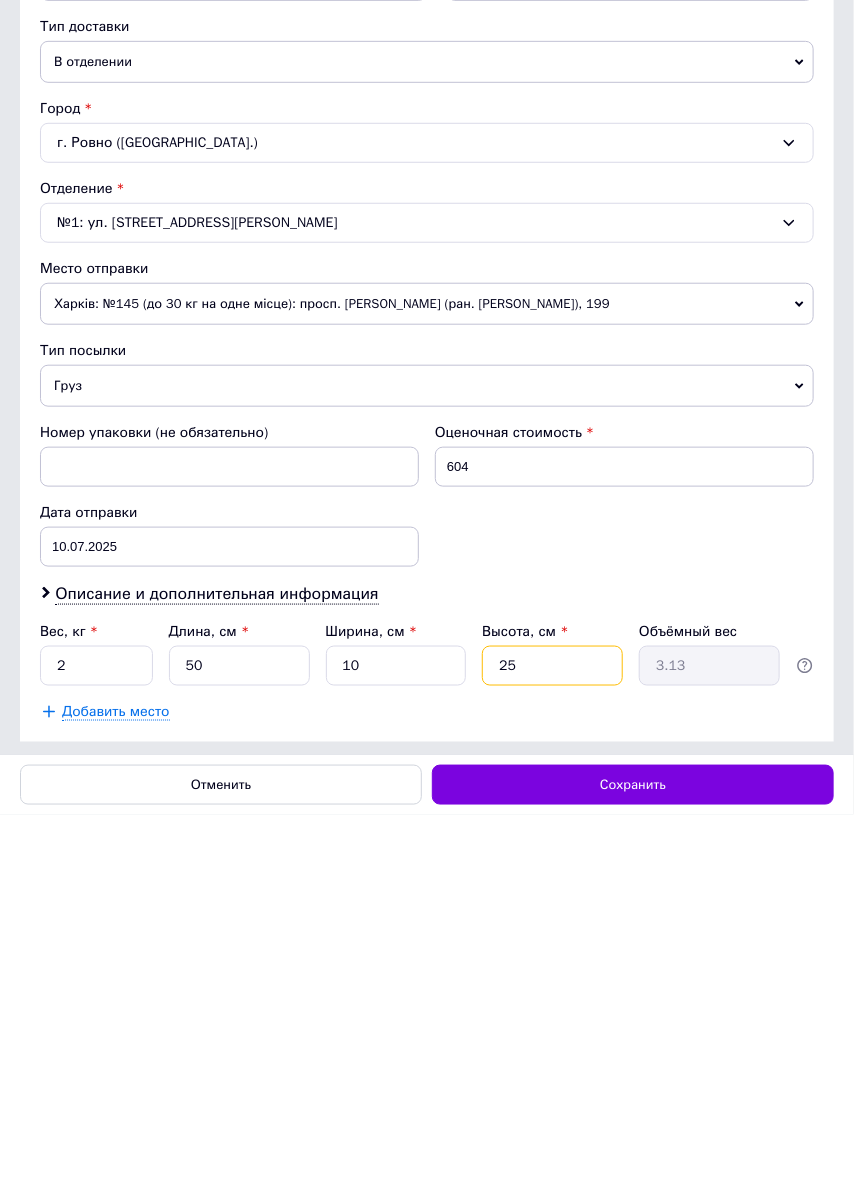 click on "25" at bounding box center [552, 1051] 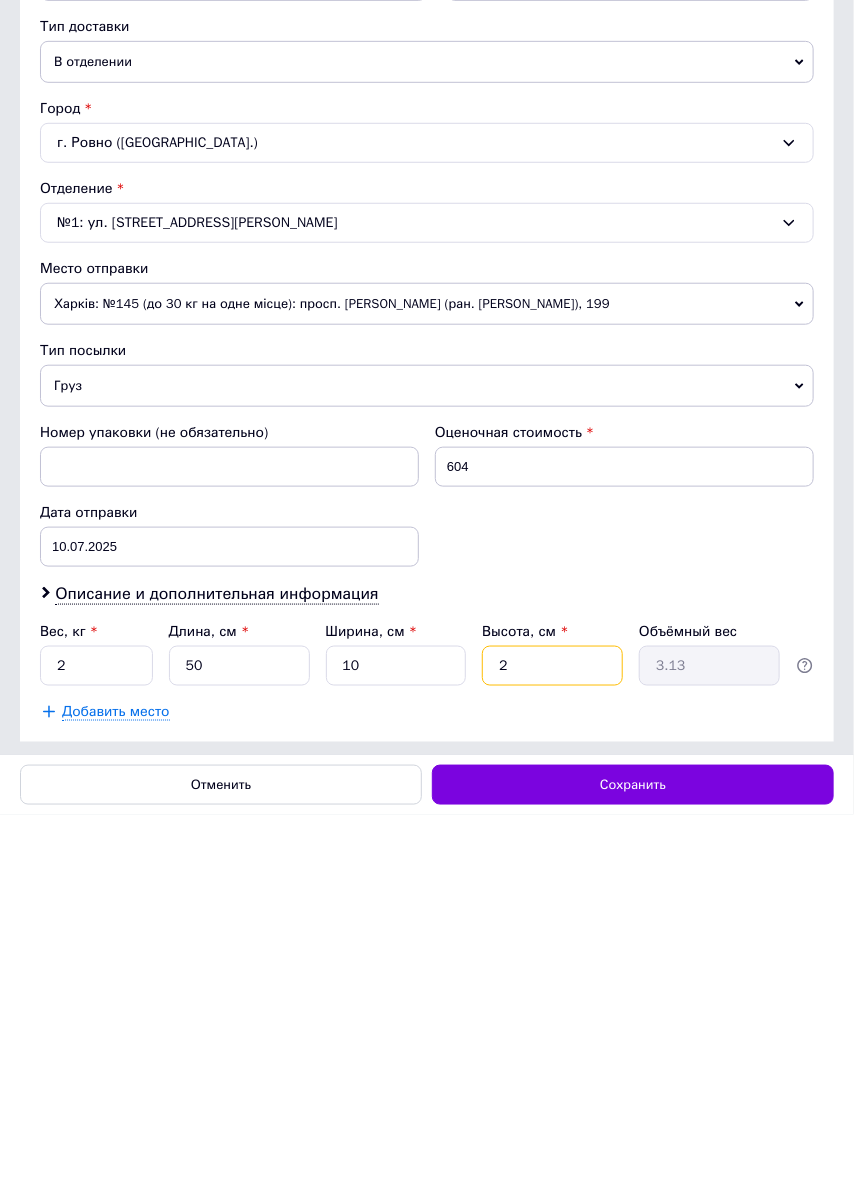 type on "0.25" 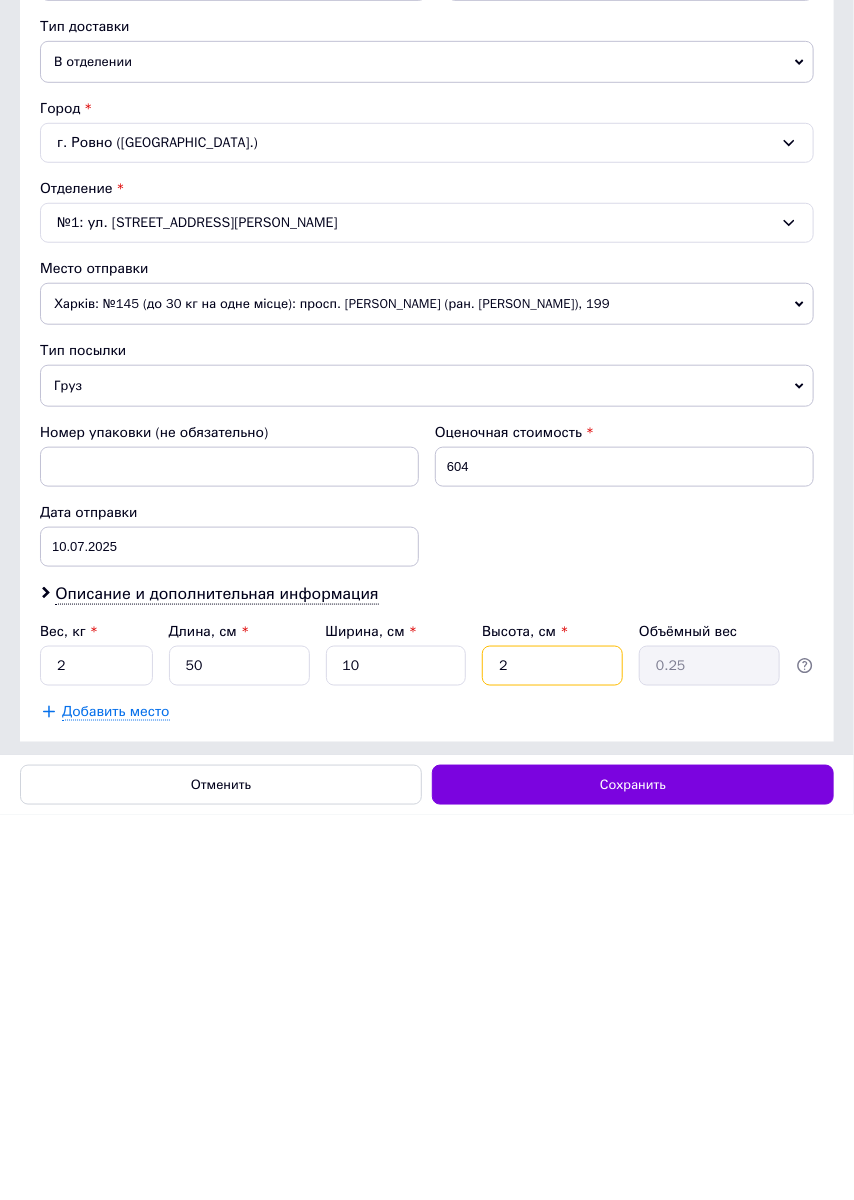 type 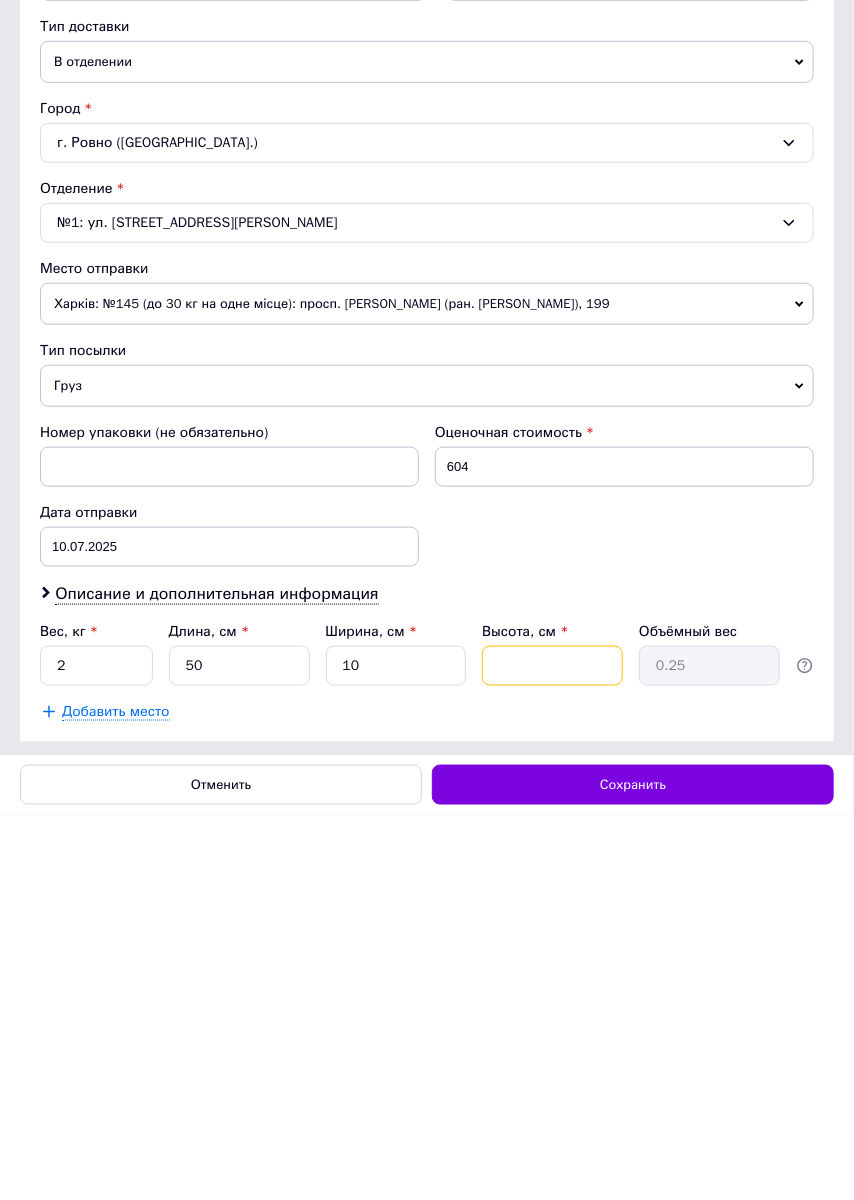 type 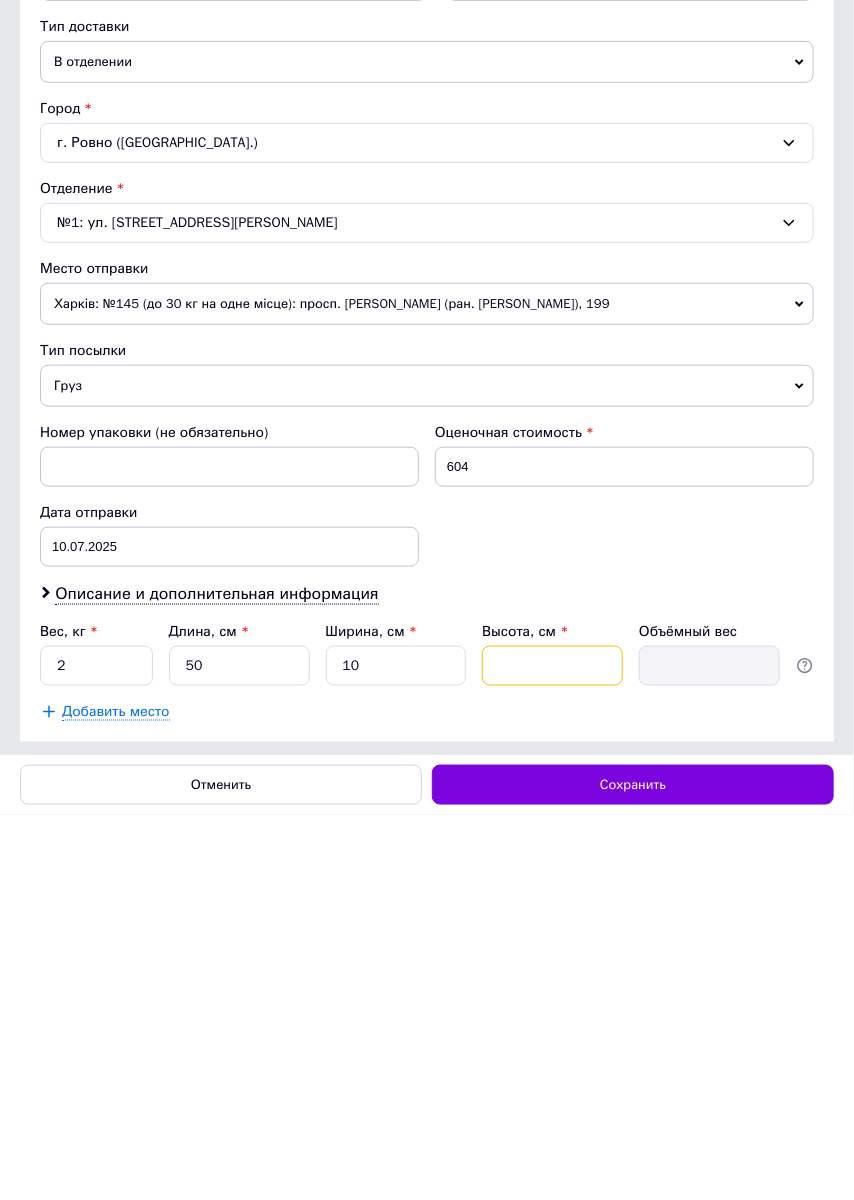 type on "1" 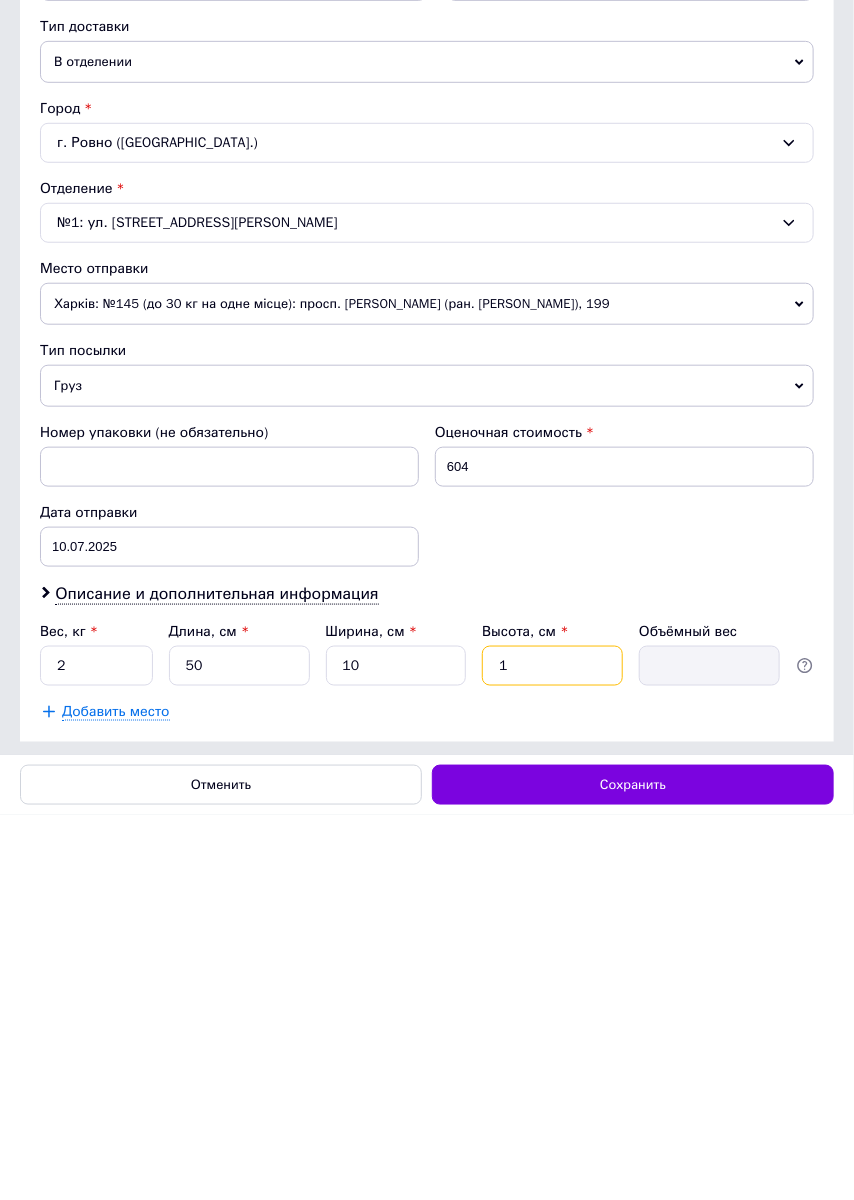 type on "0.13" 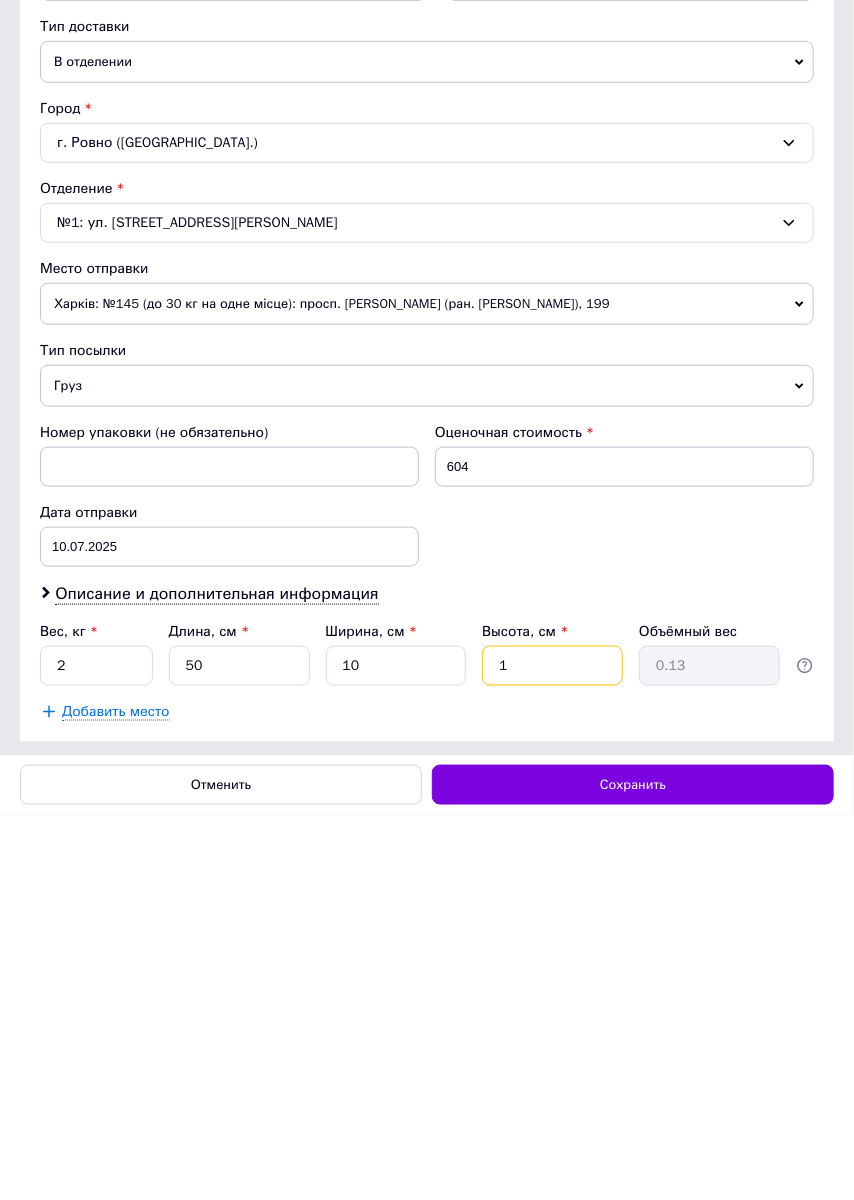 type on "15" 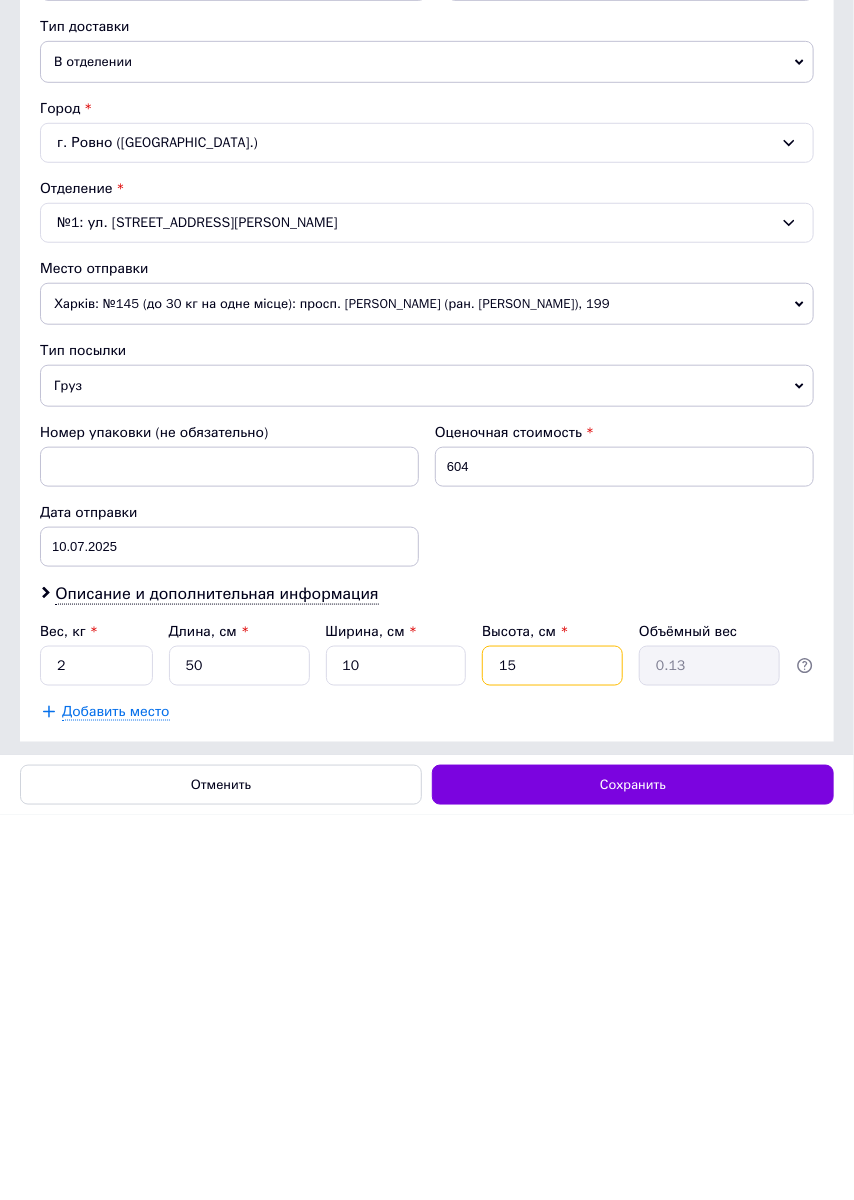 type on "1.88" 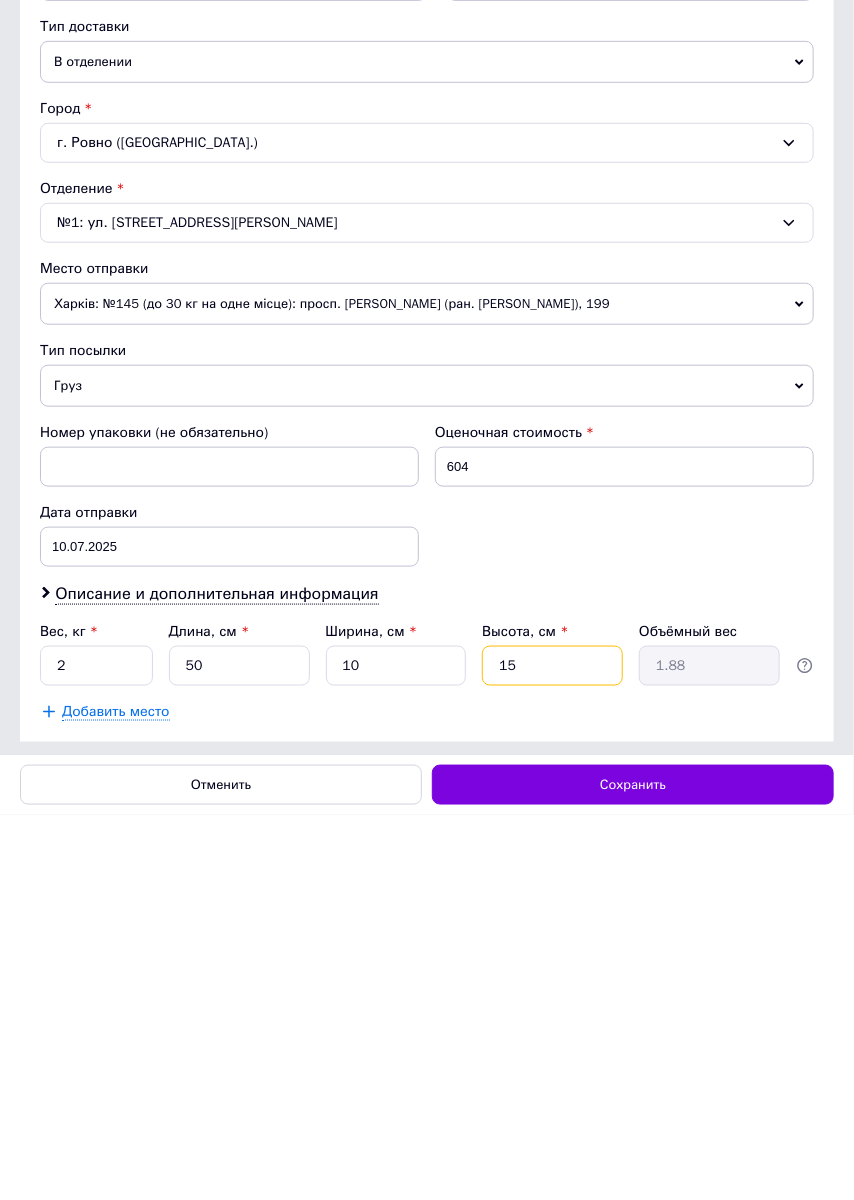 type on "15" 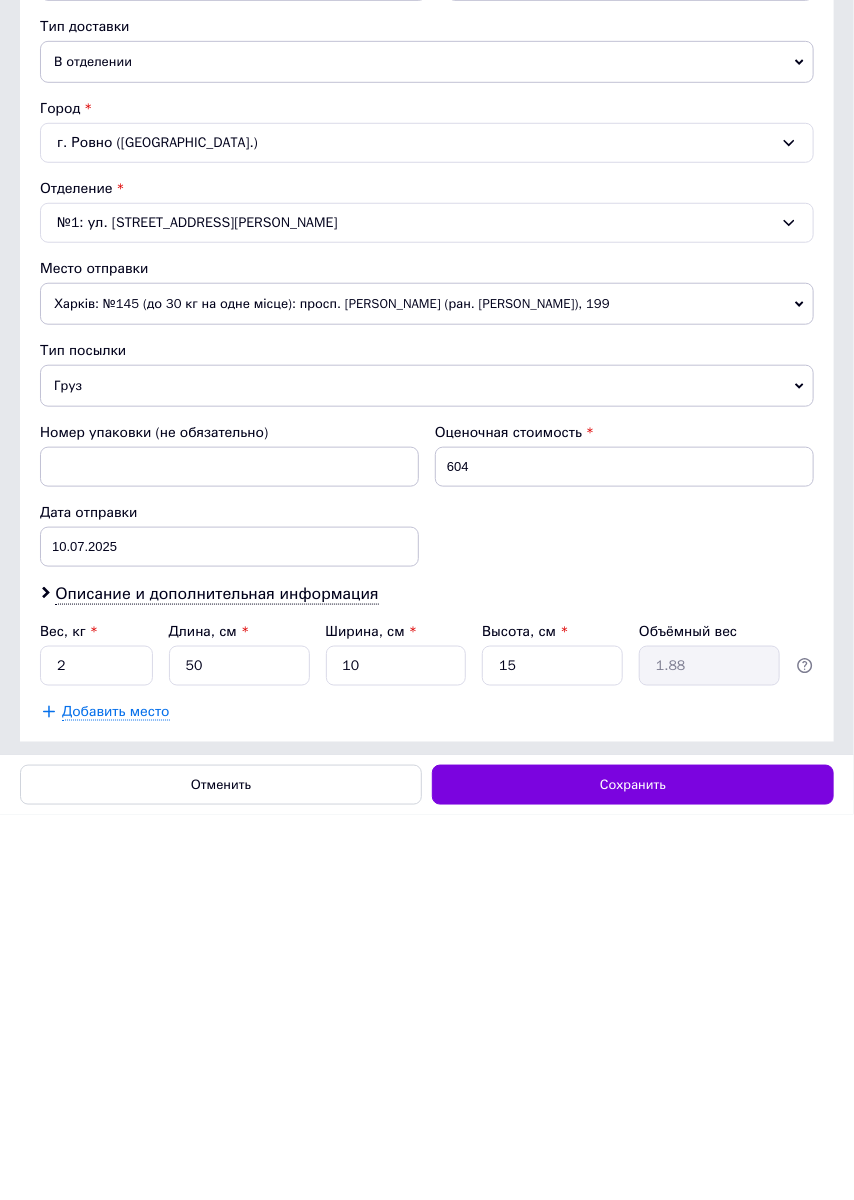 click on "Сохранить" at bounding box center (633, 1170) 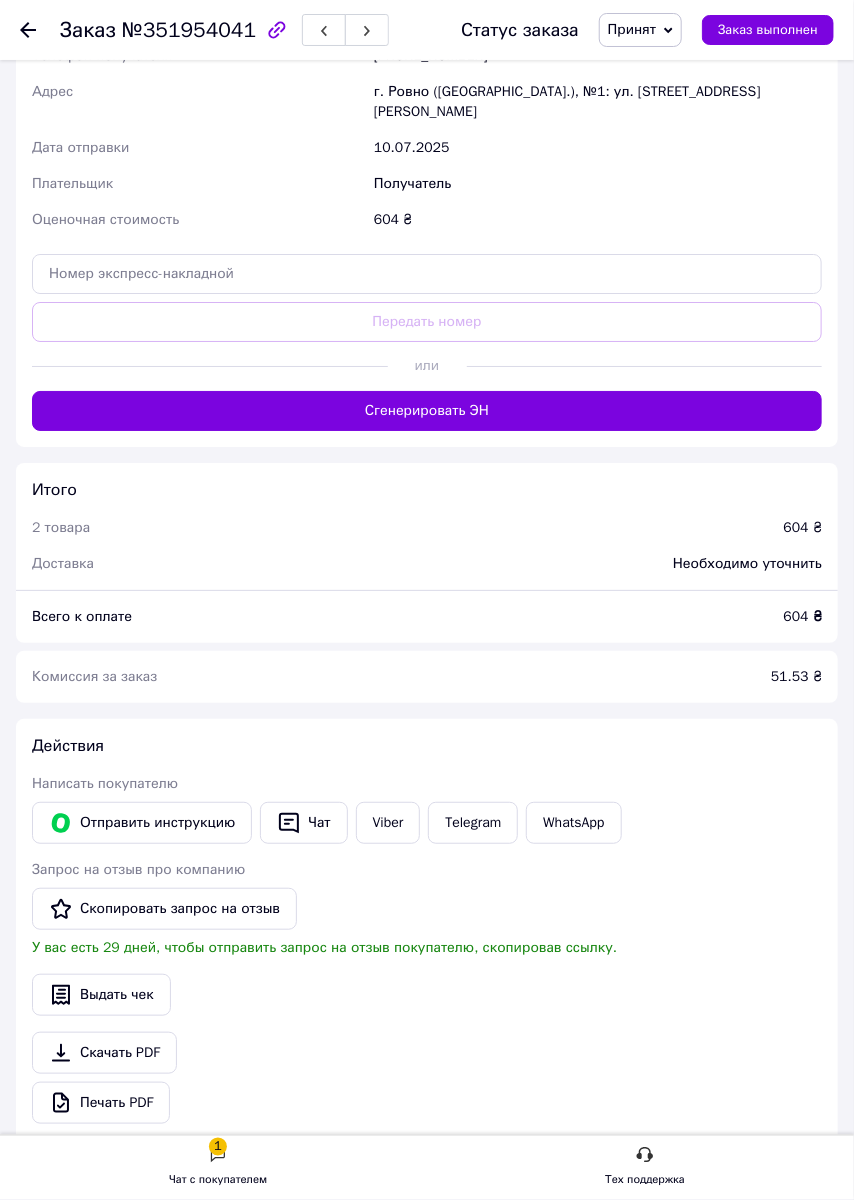 scroll, scrollTop: 1860, scrollLeft: 0, axis: vertical 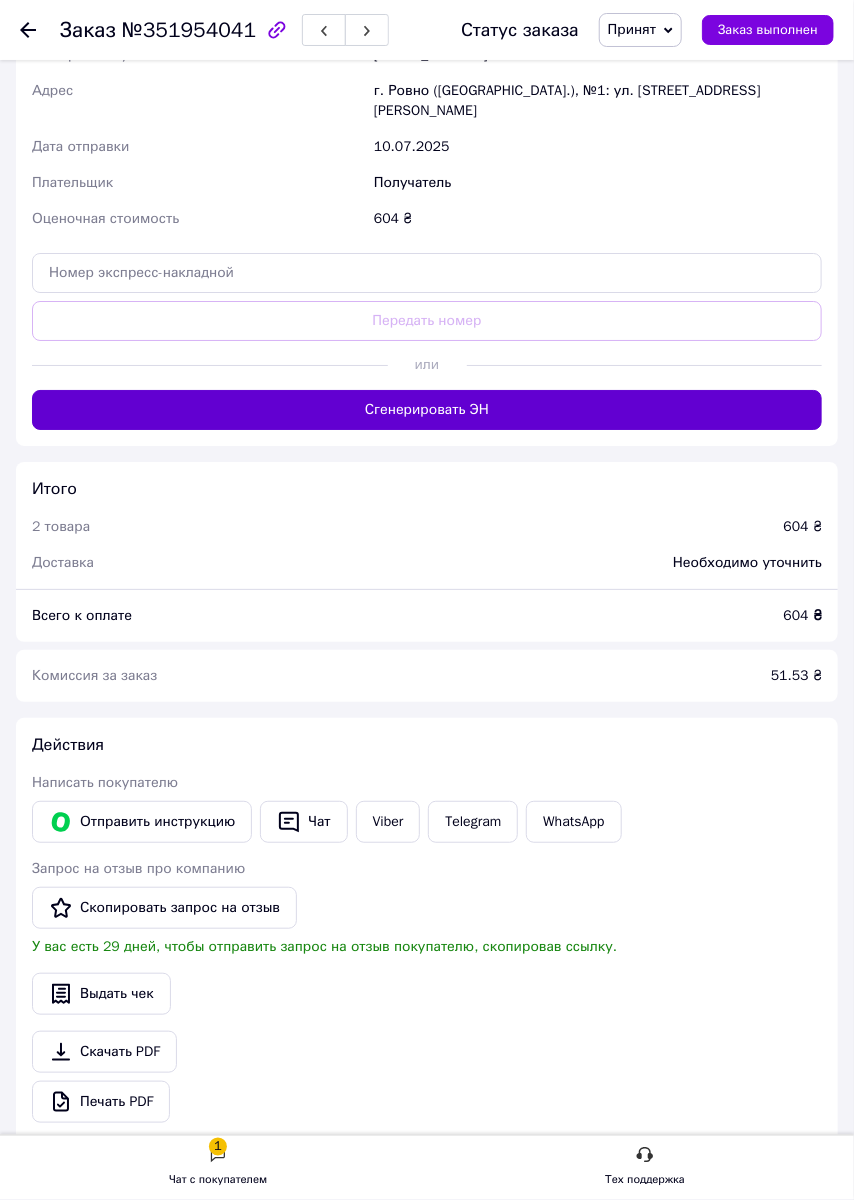 click on "Сгенерировать ЭН" at bounding box center (427, 410) 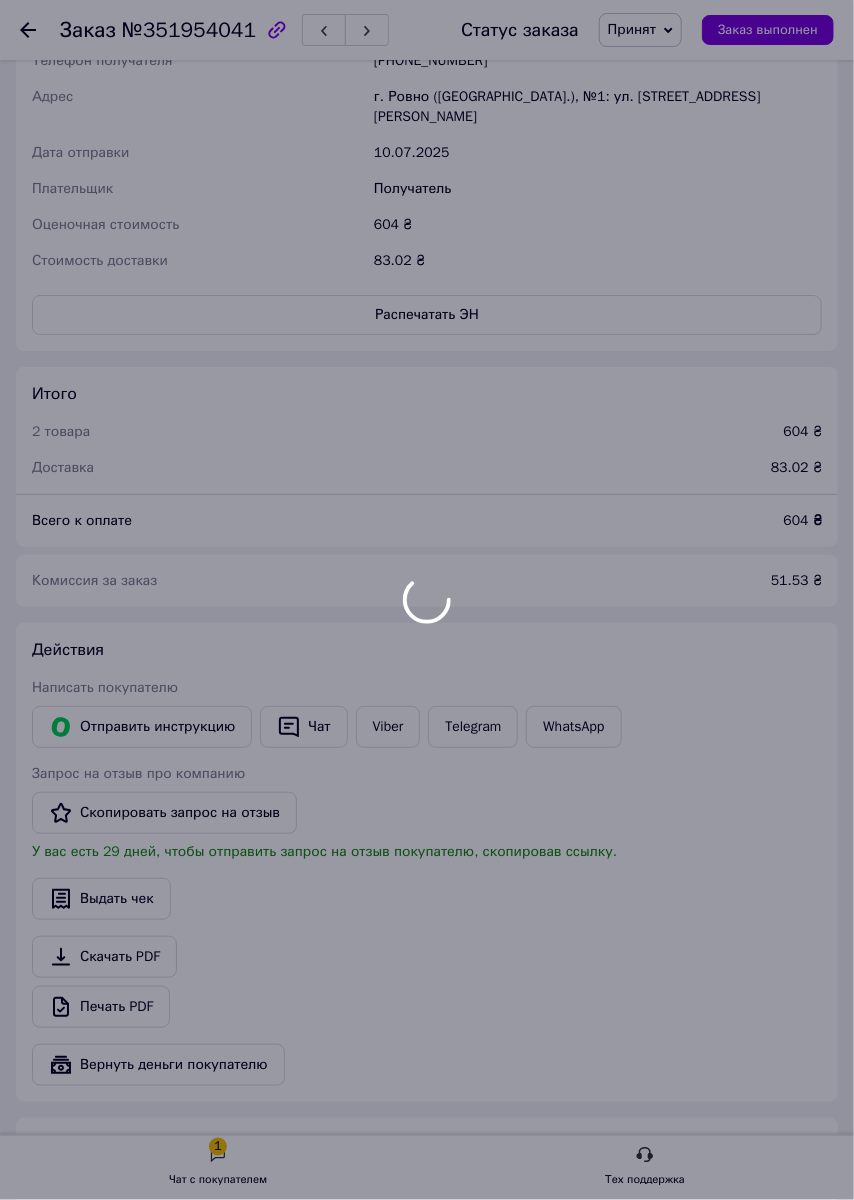 scroll, scrollTop: 1790, scrollLeft: 0, axis: vertical 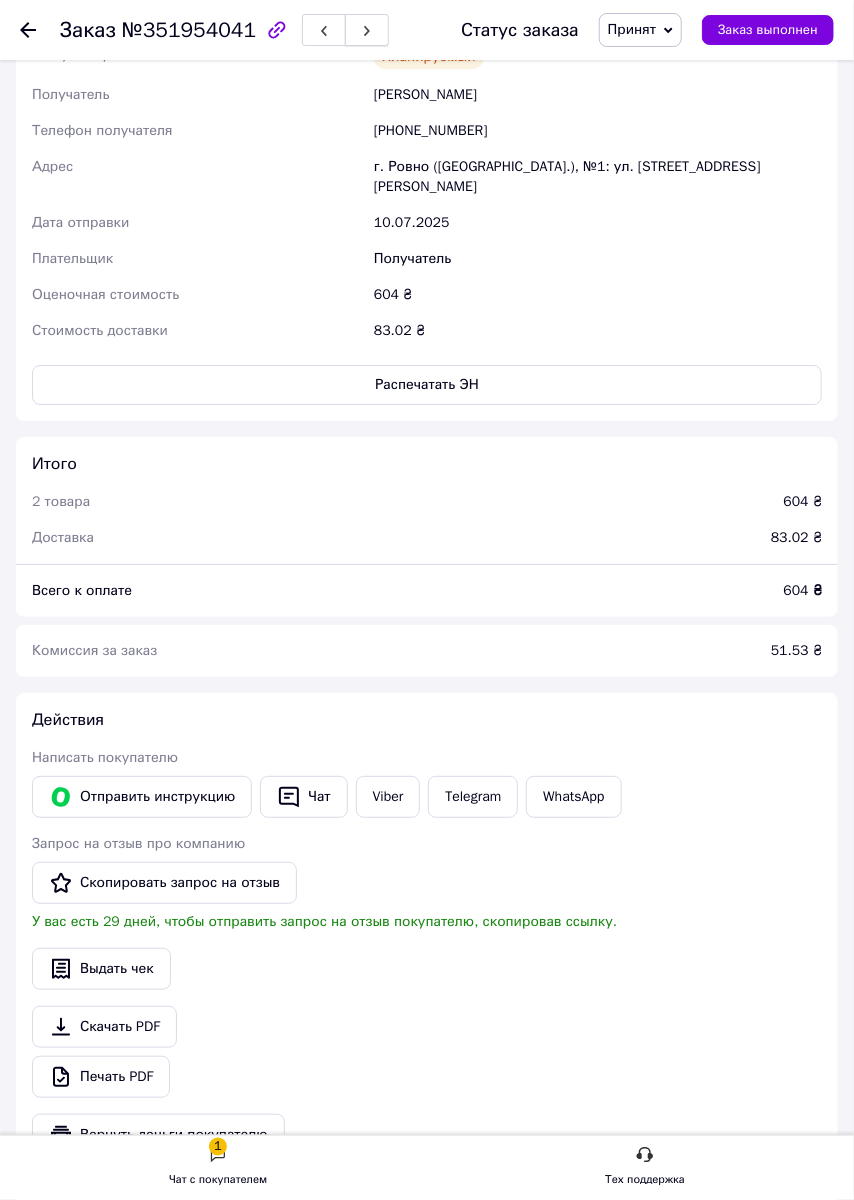 click 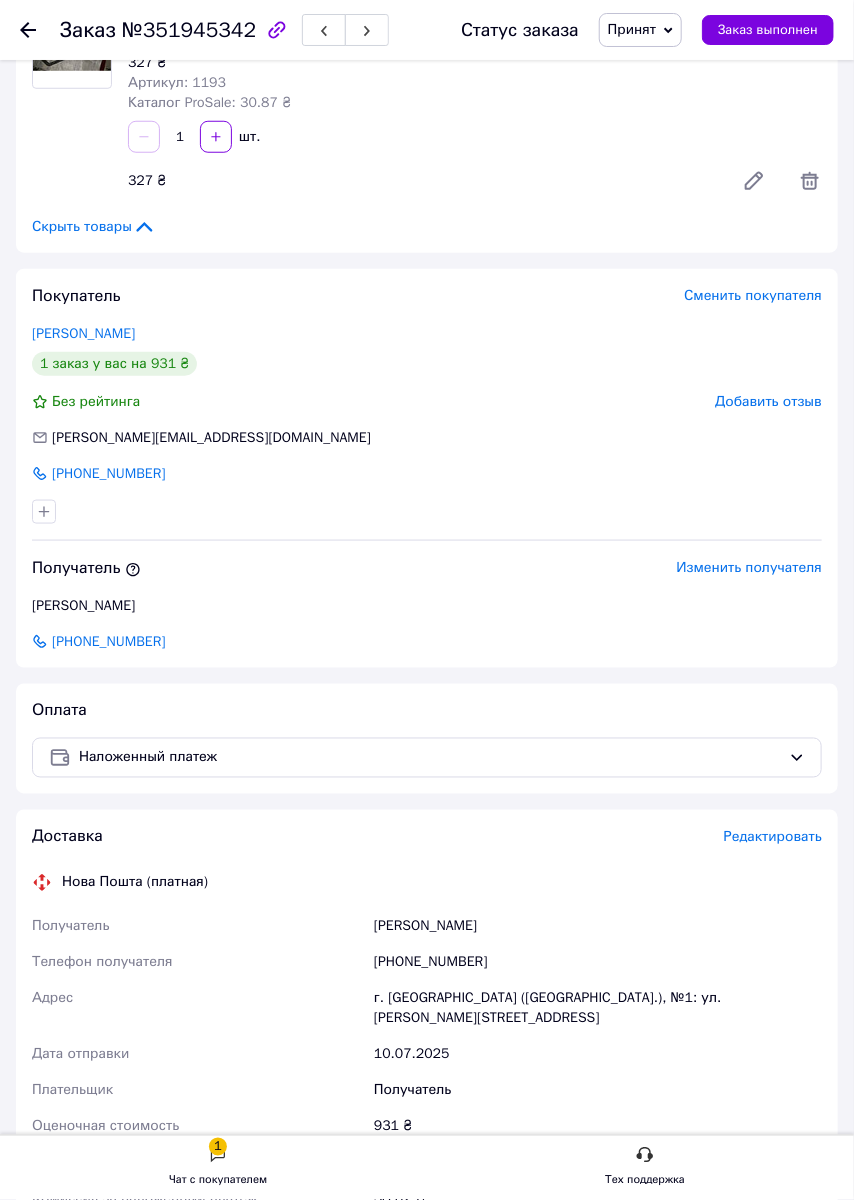 scroll, scrollTop: 400, scrollLeft: 0, axis: vertical 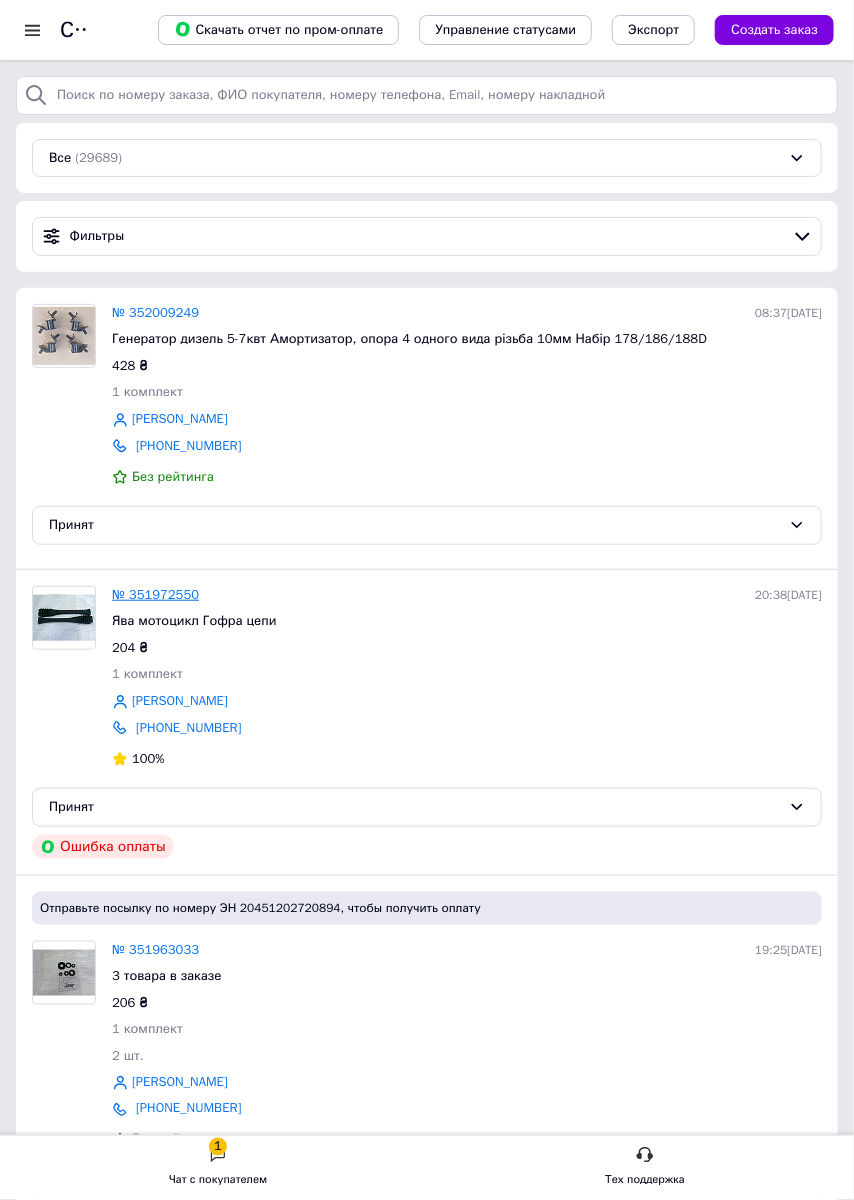 click on "№ 351972550" at bounding box center (155, 594) 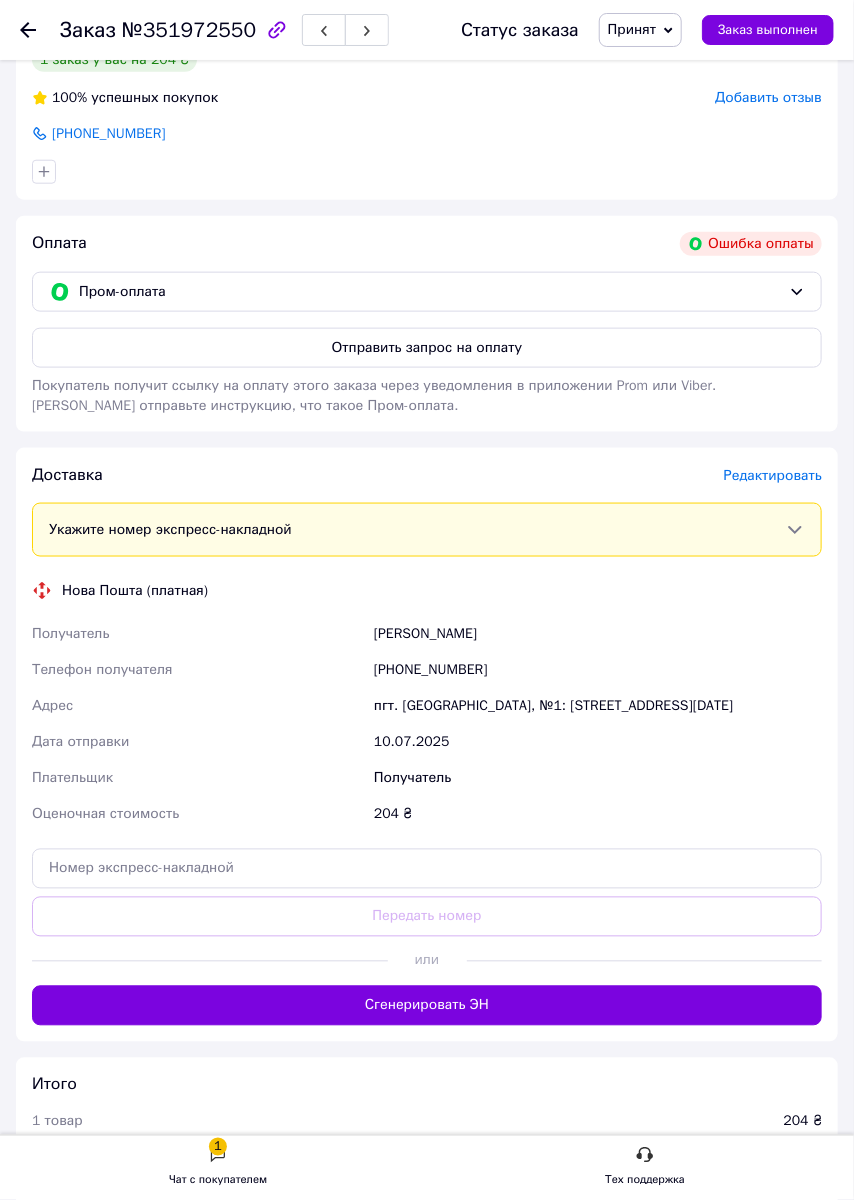 scroll, scrollTop: 464, scrollLeft: 0, axis: vertical 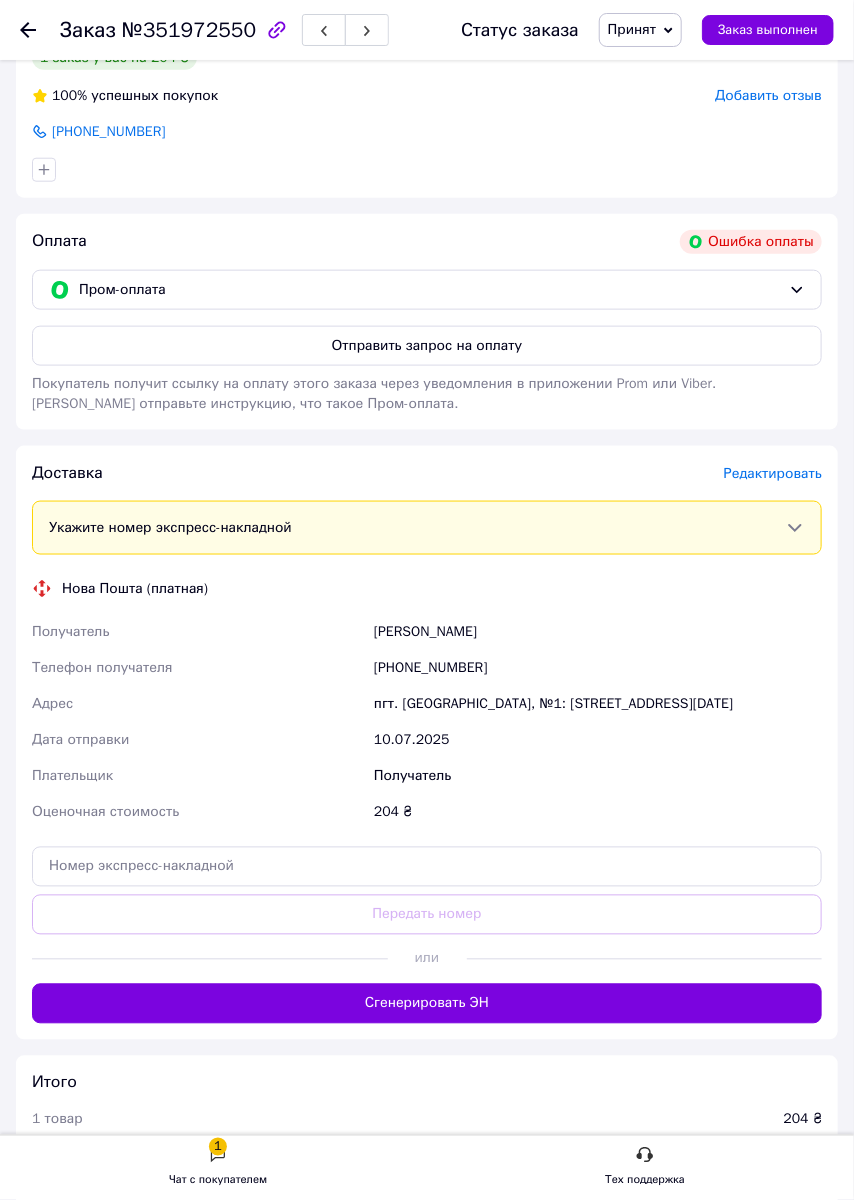 click at bounding box center (28, 30) 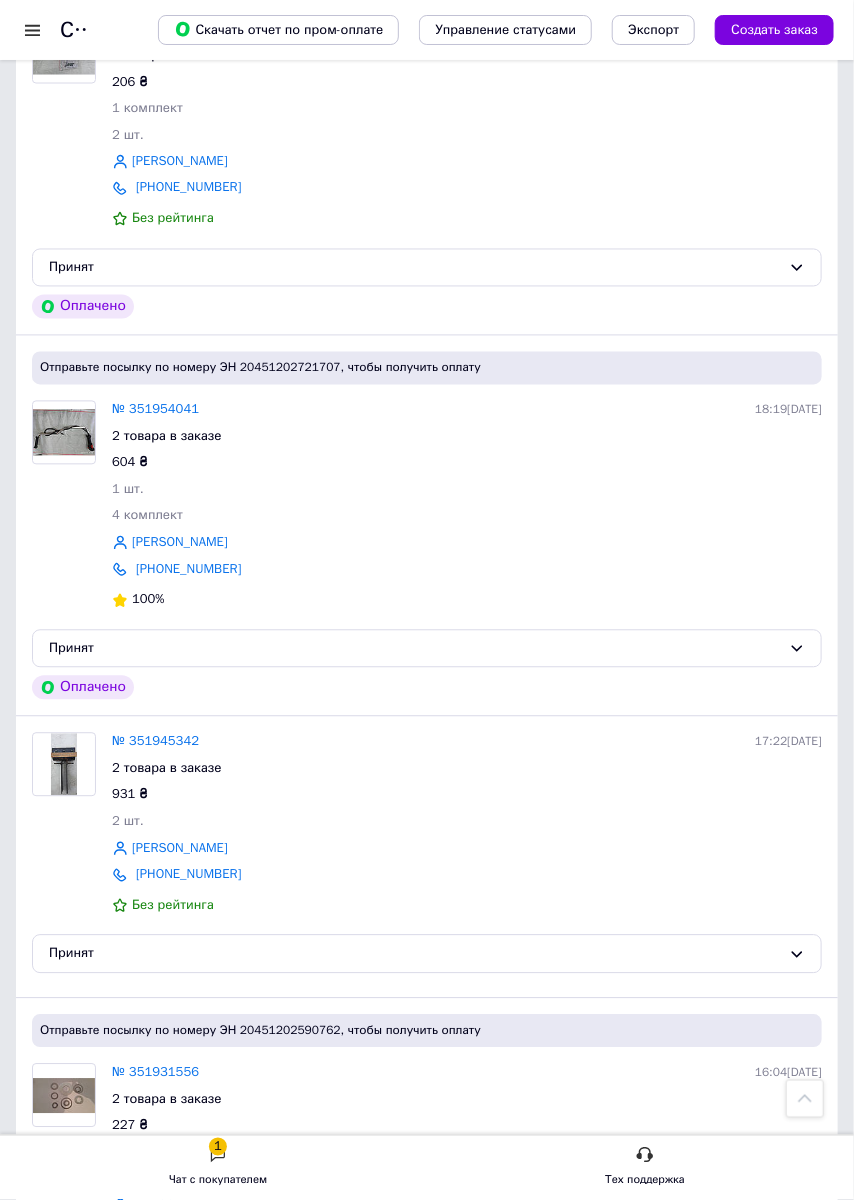 scroll, scrollTop: 923, scrollLeft: 0, axis: vertical 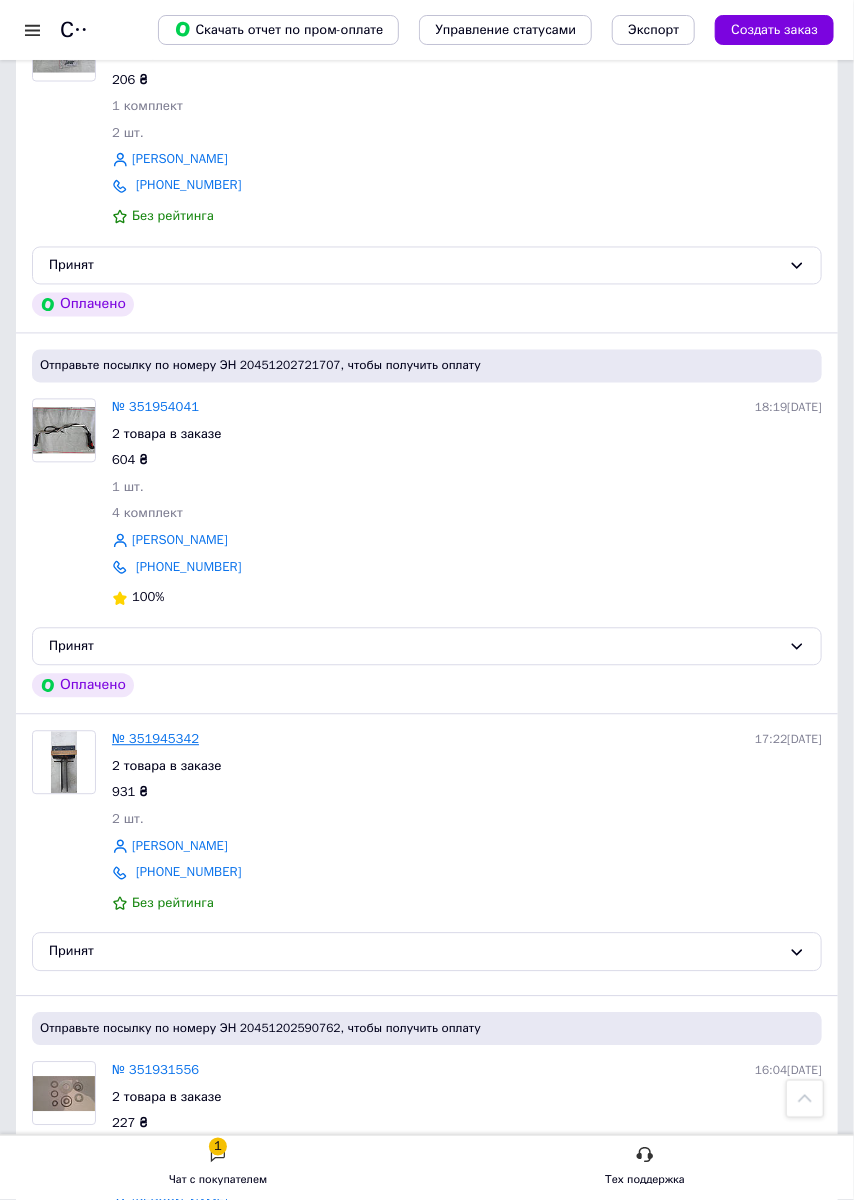 click on "№ 351945342" at bounding box center [155, 739] 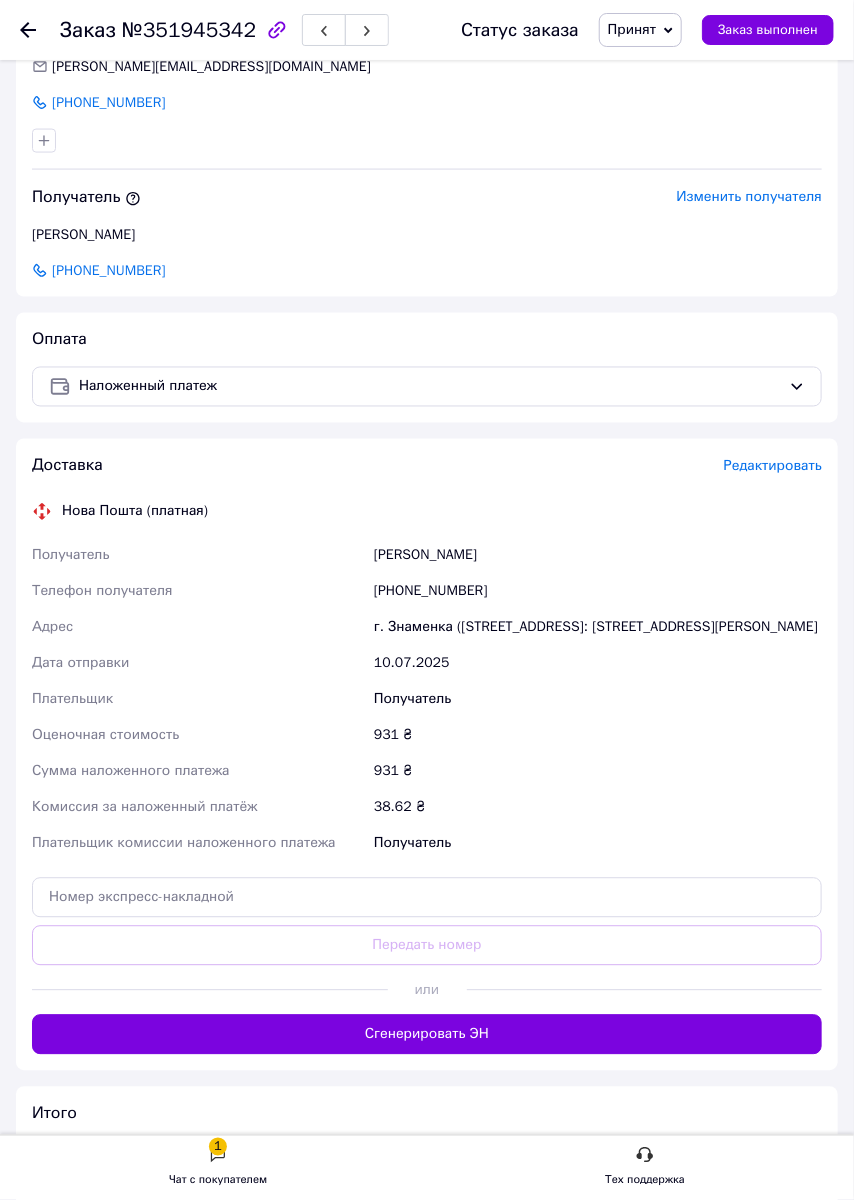 scroll, scrollTop: 774, scrollLeft: 0, axis: vertical 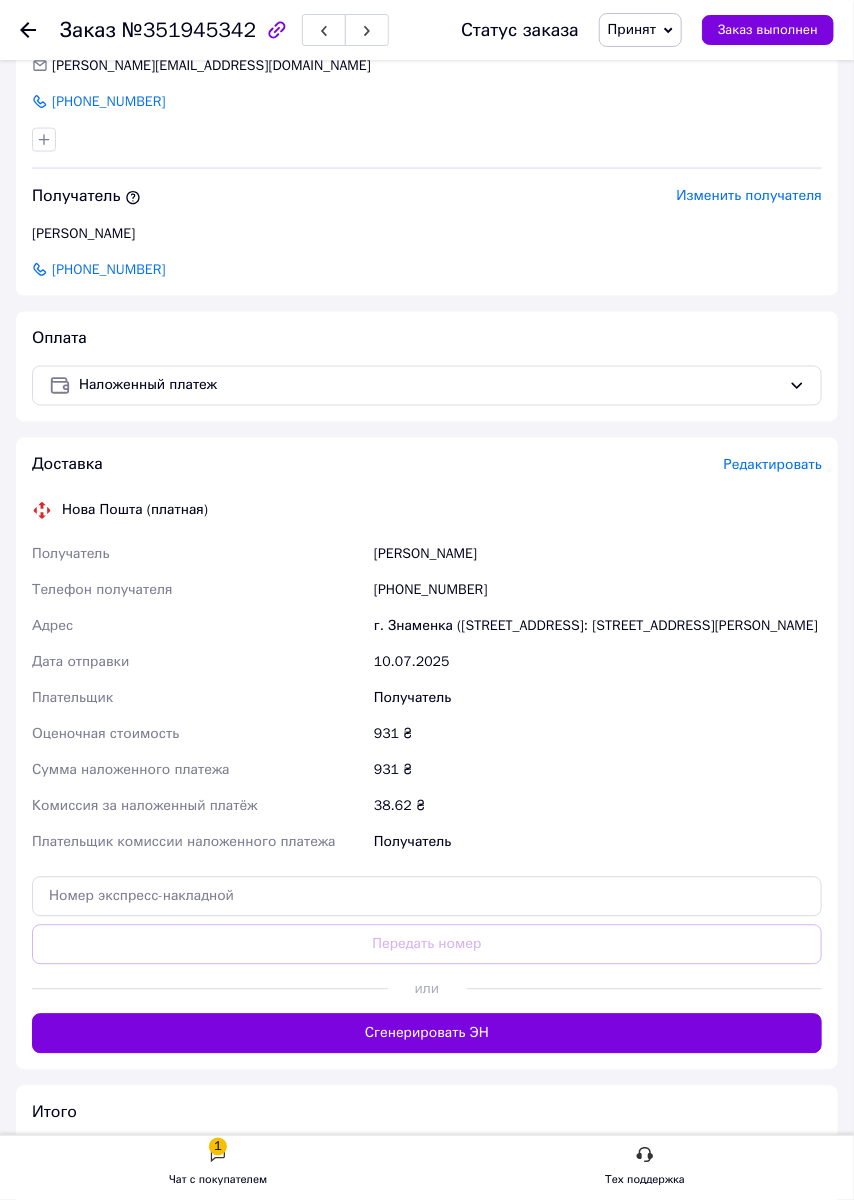 click 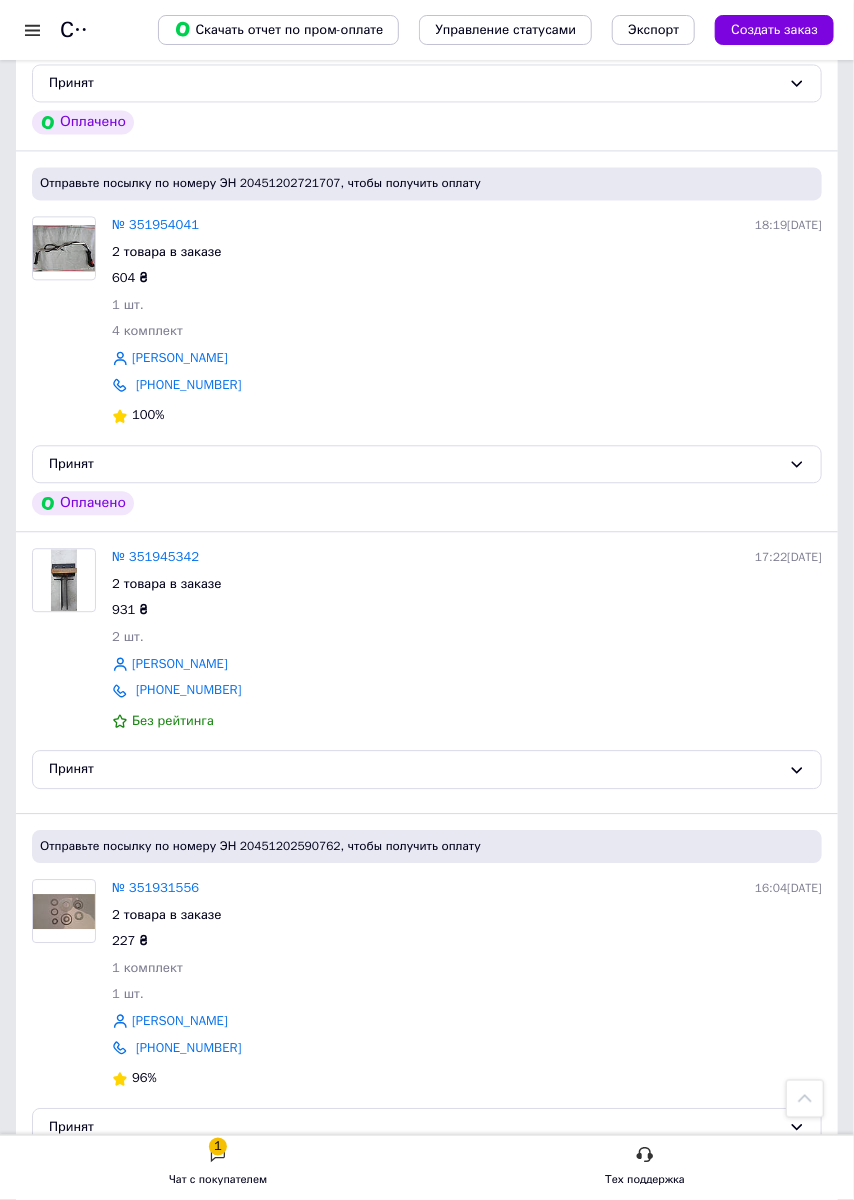 scroll, scrollTop: 1107, scrollLeft: 0, axis: vertical 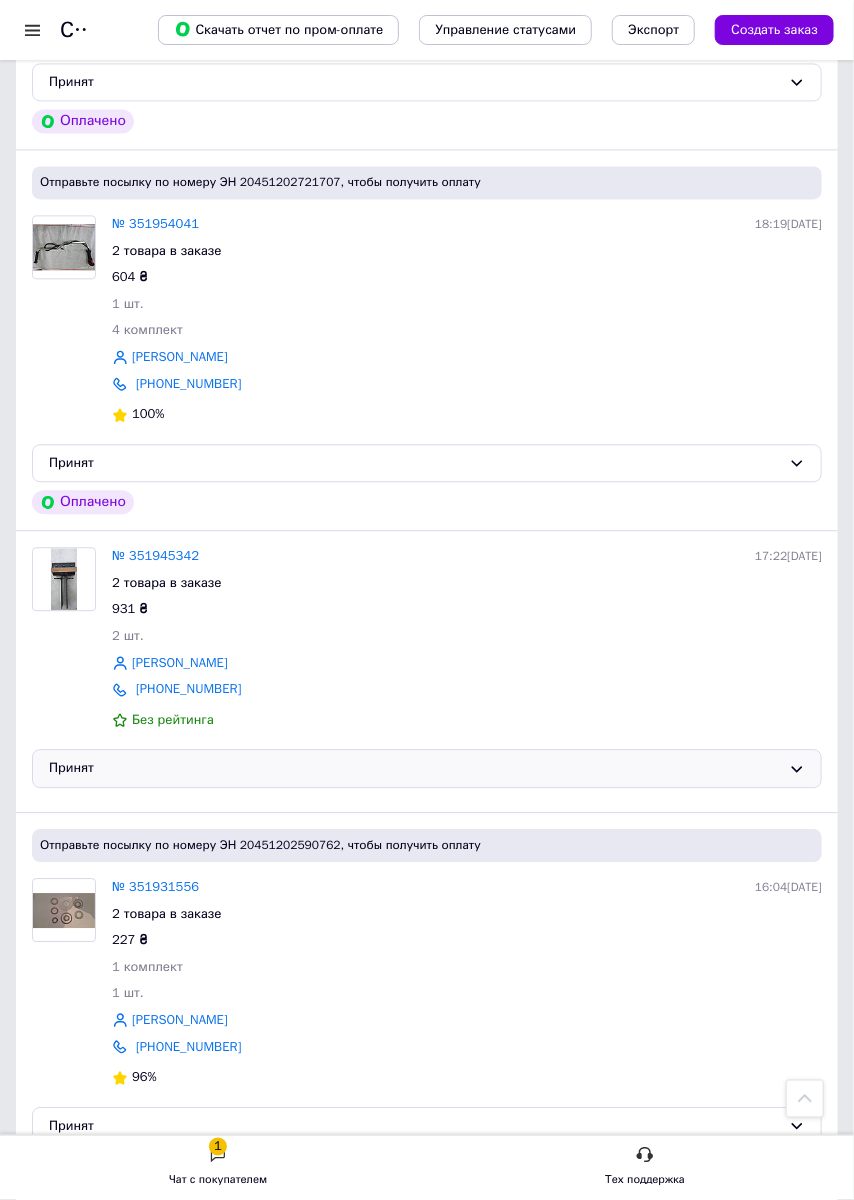 click 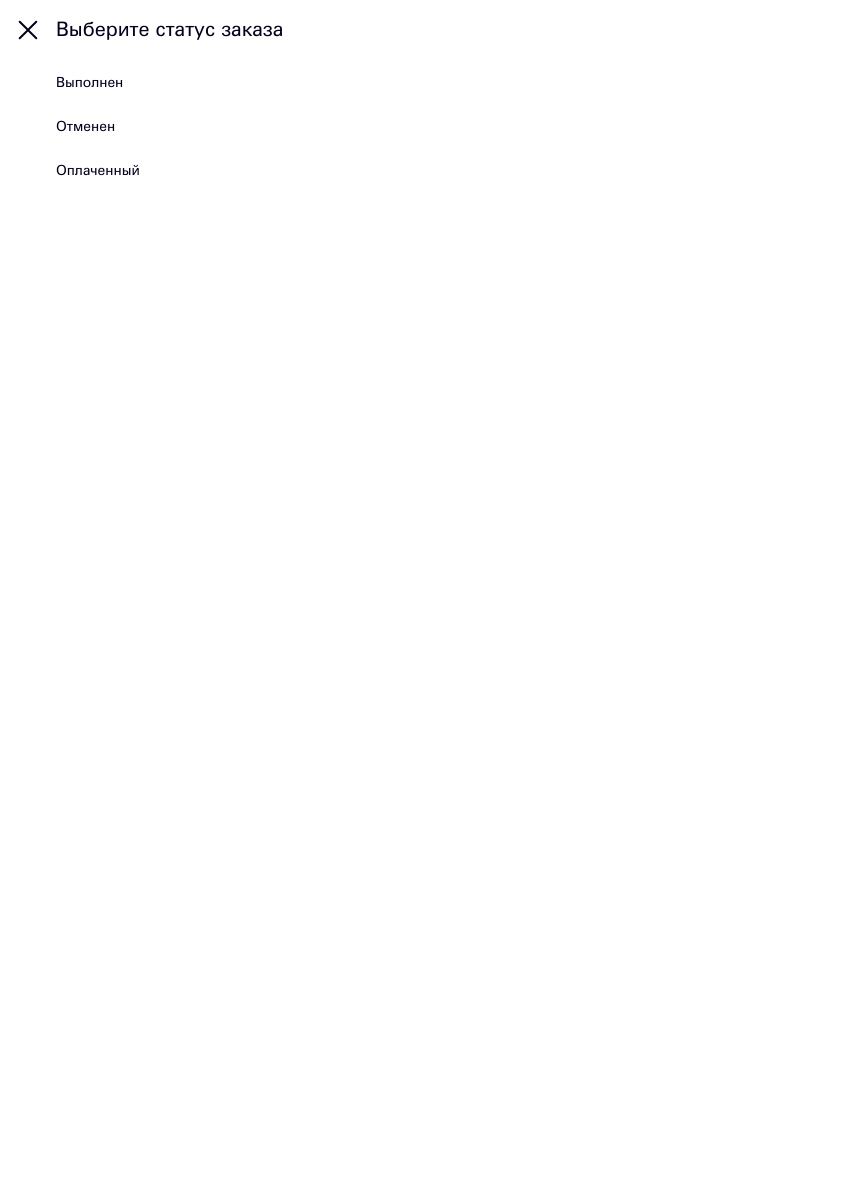 click on "Отменен" at bounding box center (85, 127) 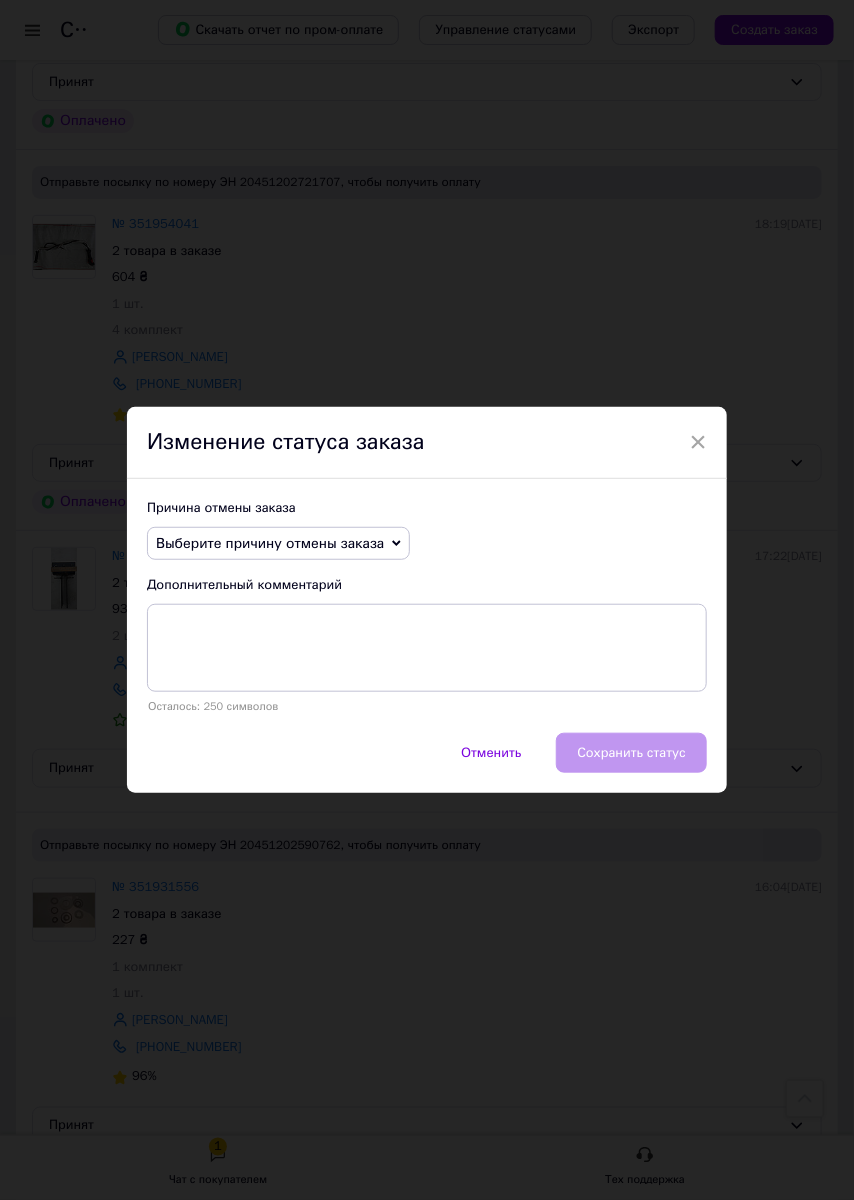 click on "Выберите причину отмены заказа" at bounding box center [278, 544] 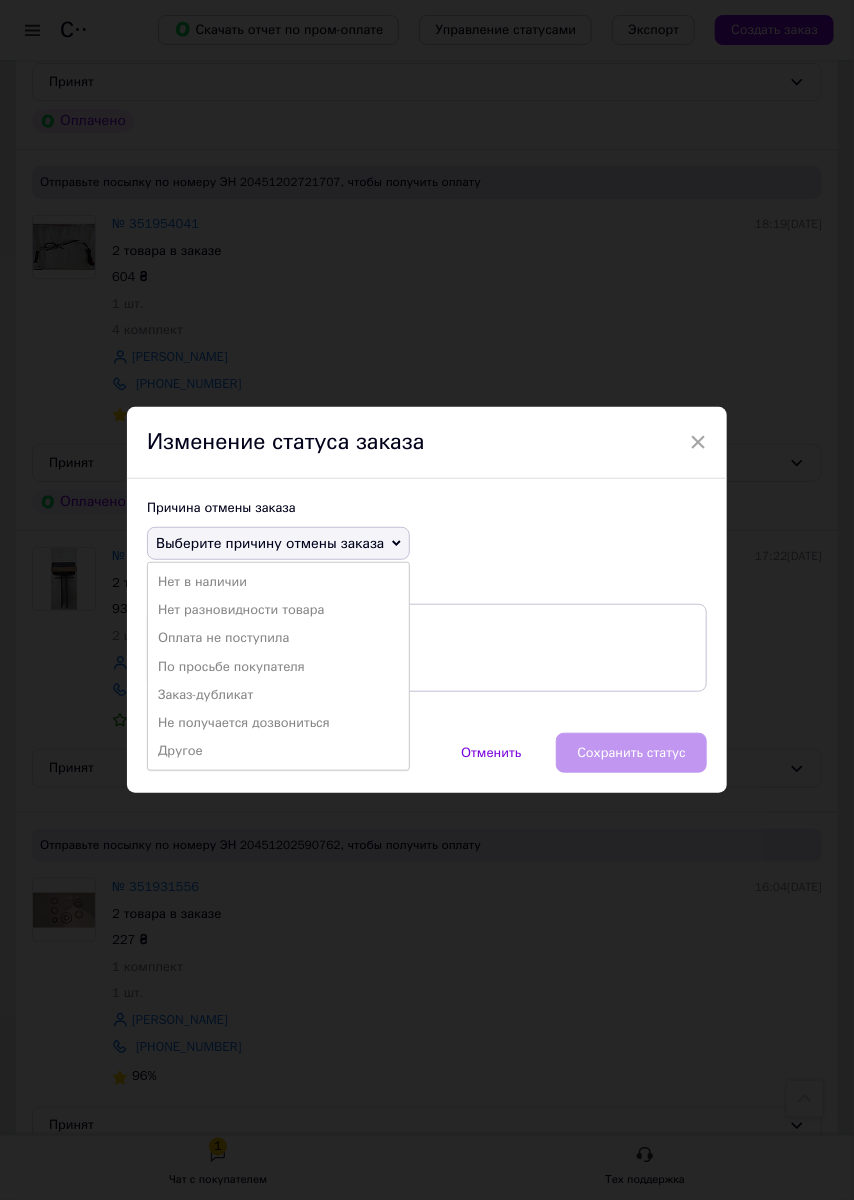 click on "Оплата не поступила" at bounding box center (278, 638) 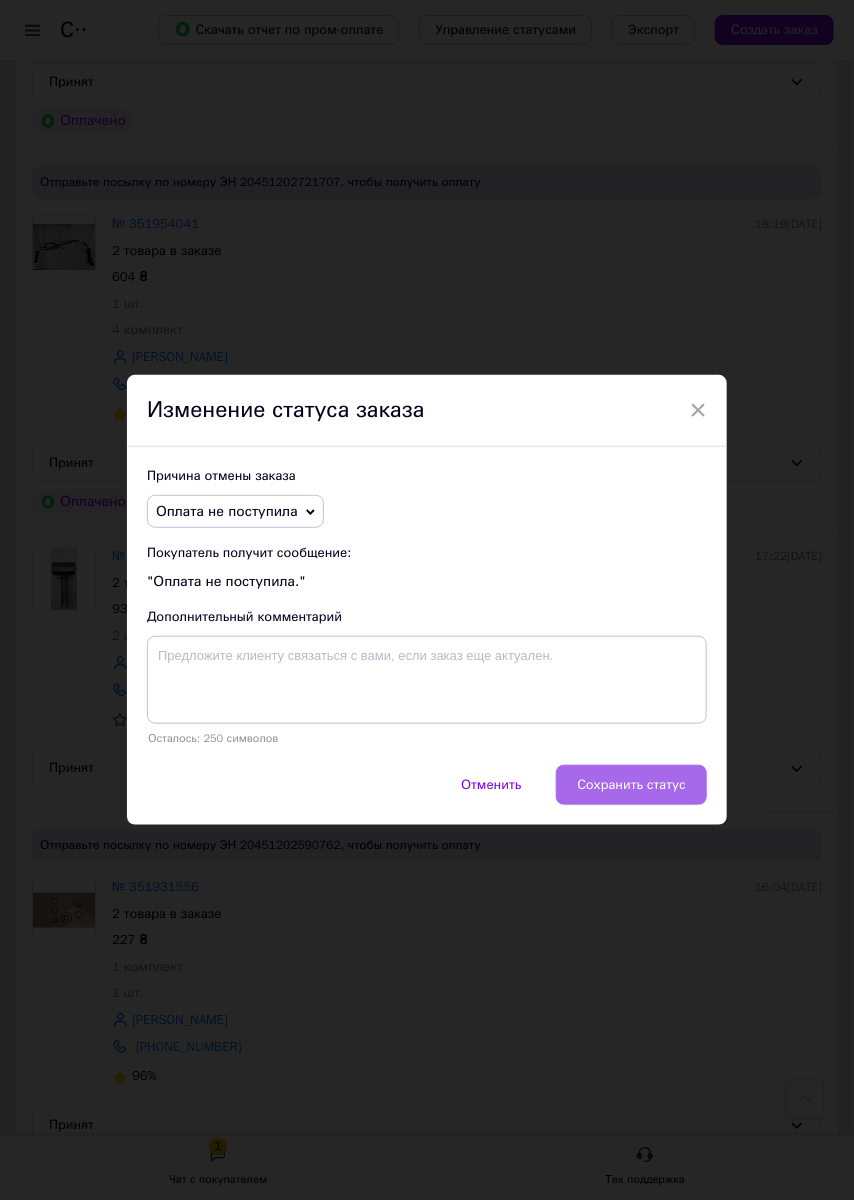 click on "Сохранить статус" at bounding box center [631, 785] 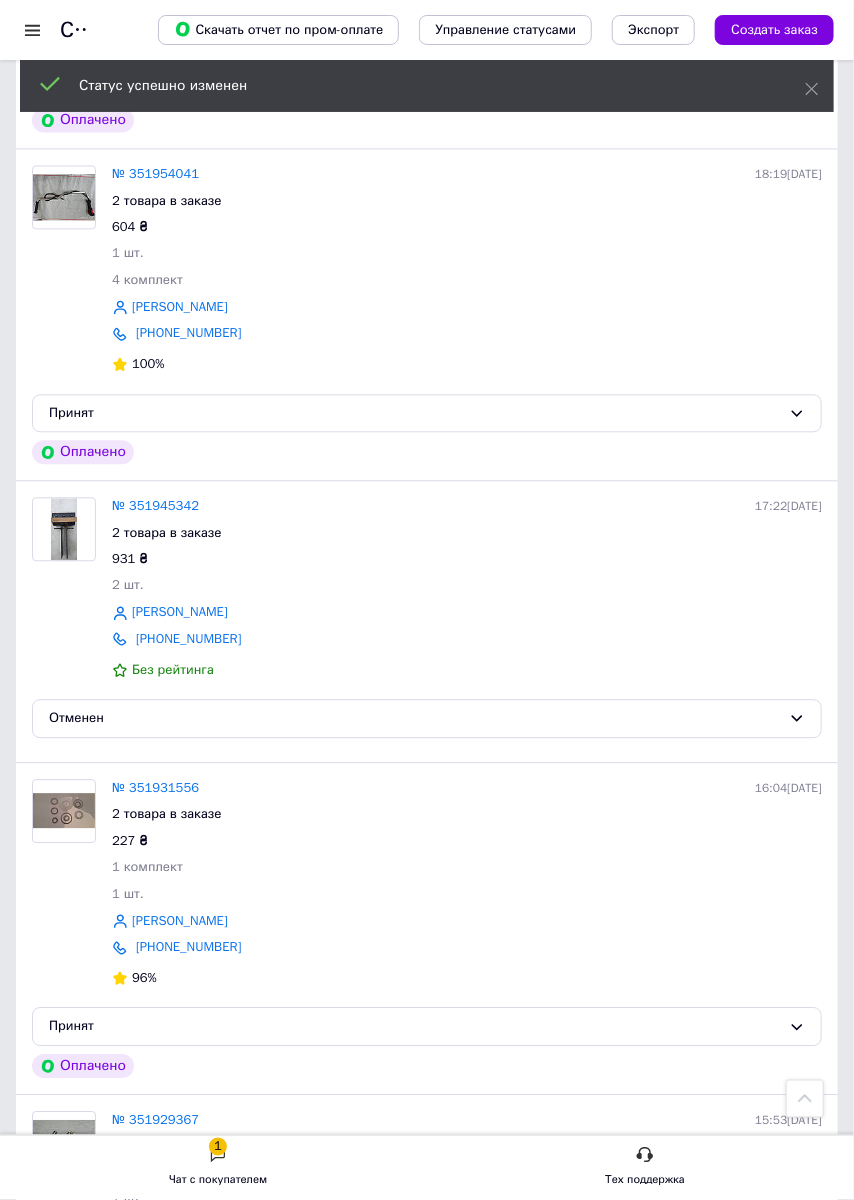 scroll, scrollTop: 1107, scrollLeft: 0, axis: vertical 